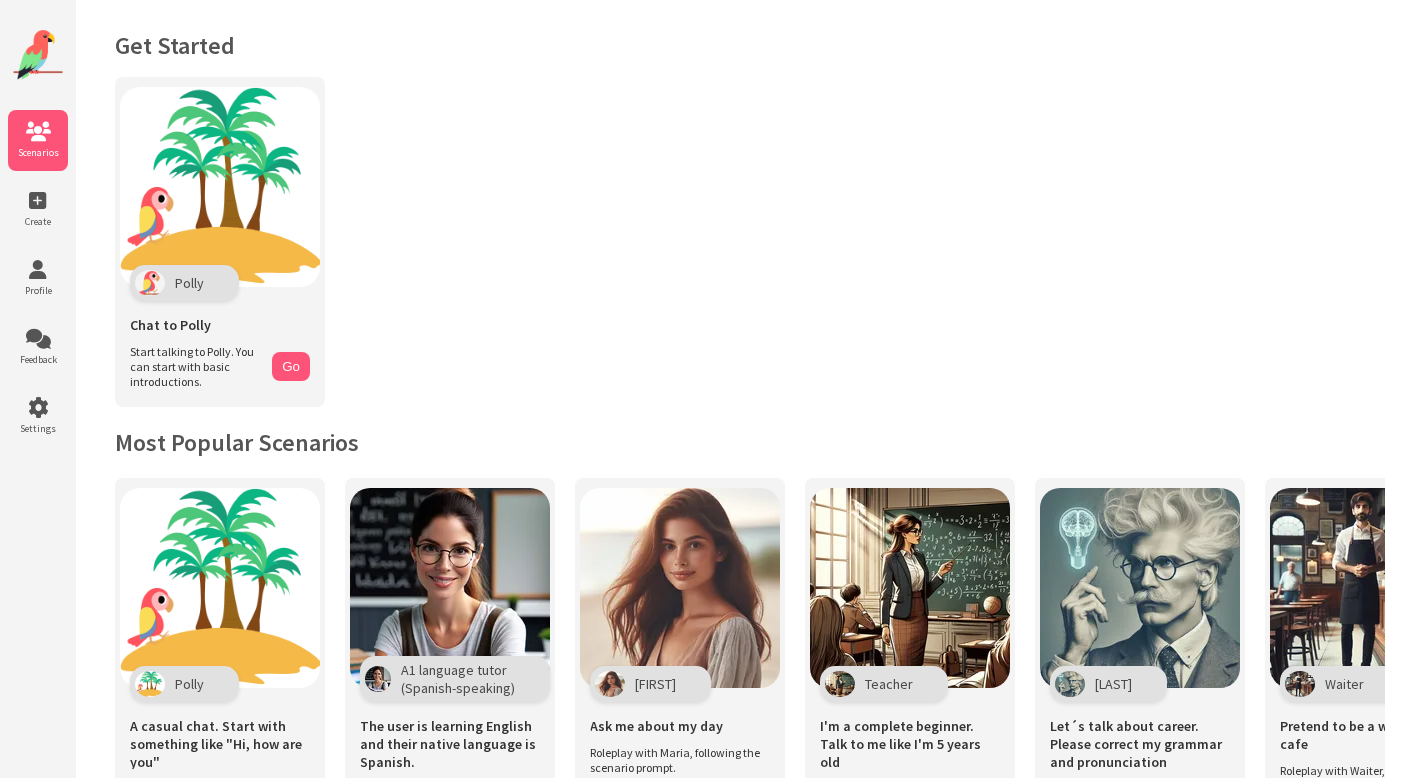scroll, scrollTop: 165, scrollLeft: 0, axis: vertical 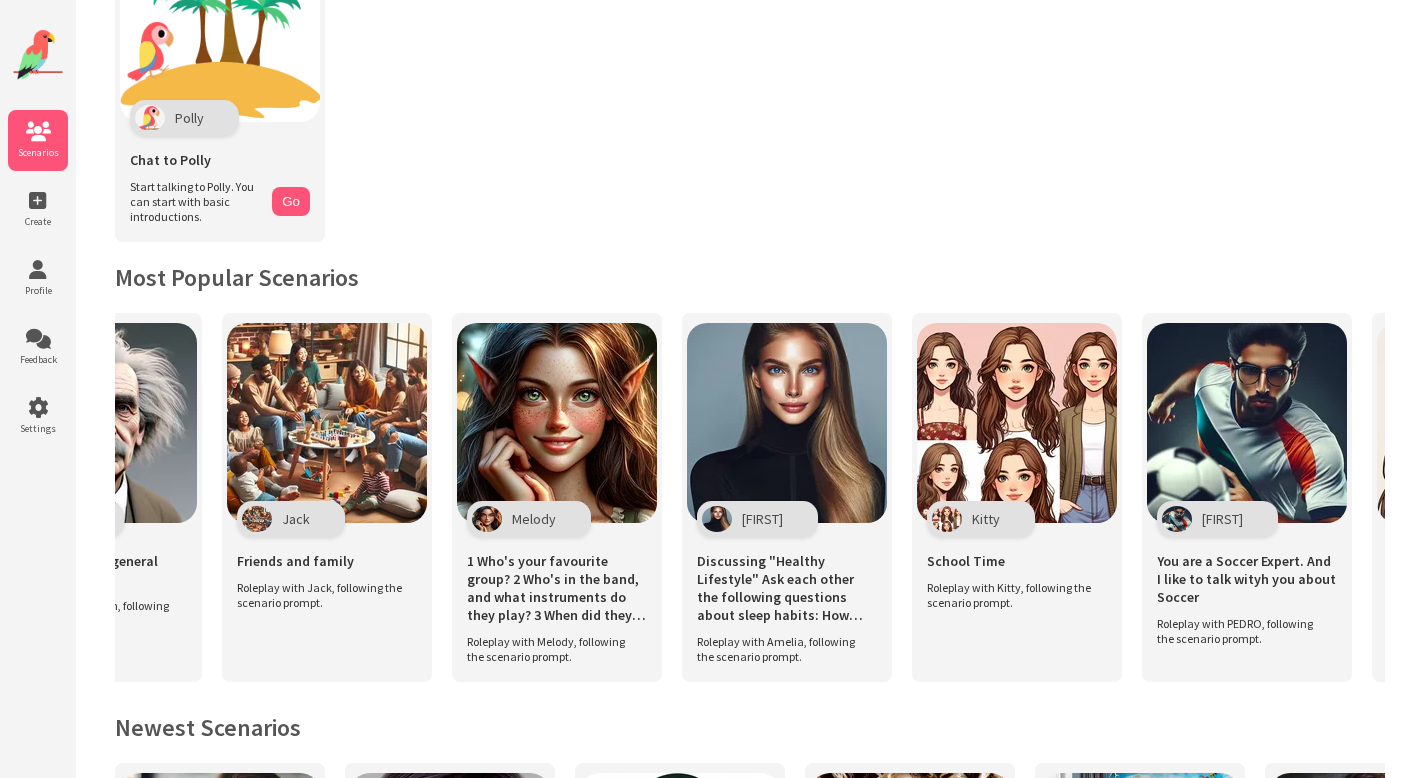 click on "Get Started
Polly
Chat to Polly
Start talking to Polly. You can start with basic introductions.
Go
Most Popular Scenarios
Polly
A casual chat. Start with something like "Hi, how are you"
Roleplay with Polly, following the scenario prompt.
A1 language tutor (Spanish-speaking)" at bounding box center (750, 849) 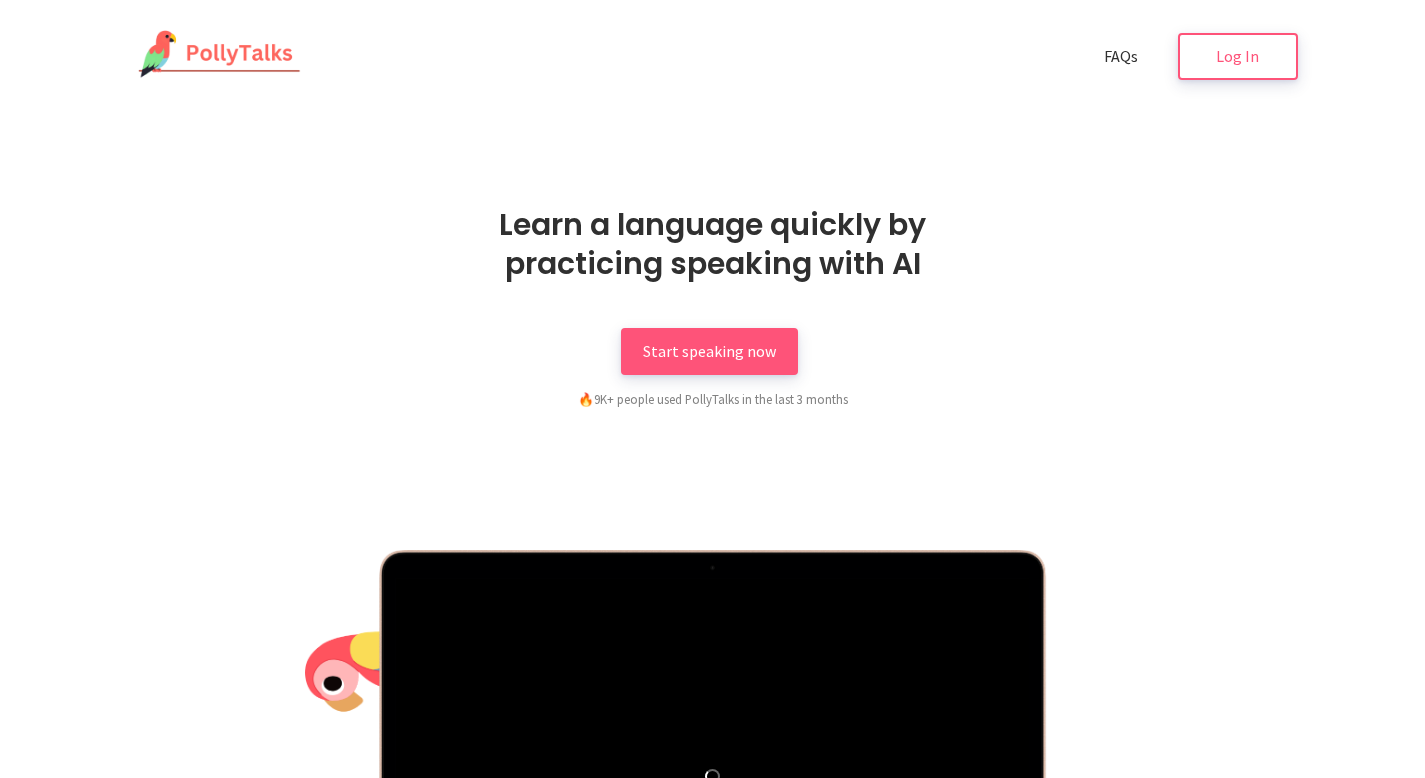 scroll, scrollTop: 0, scrollLeft: 0, axis: both 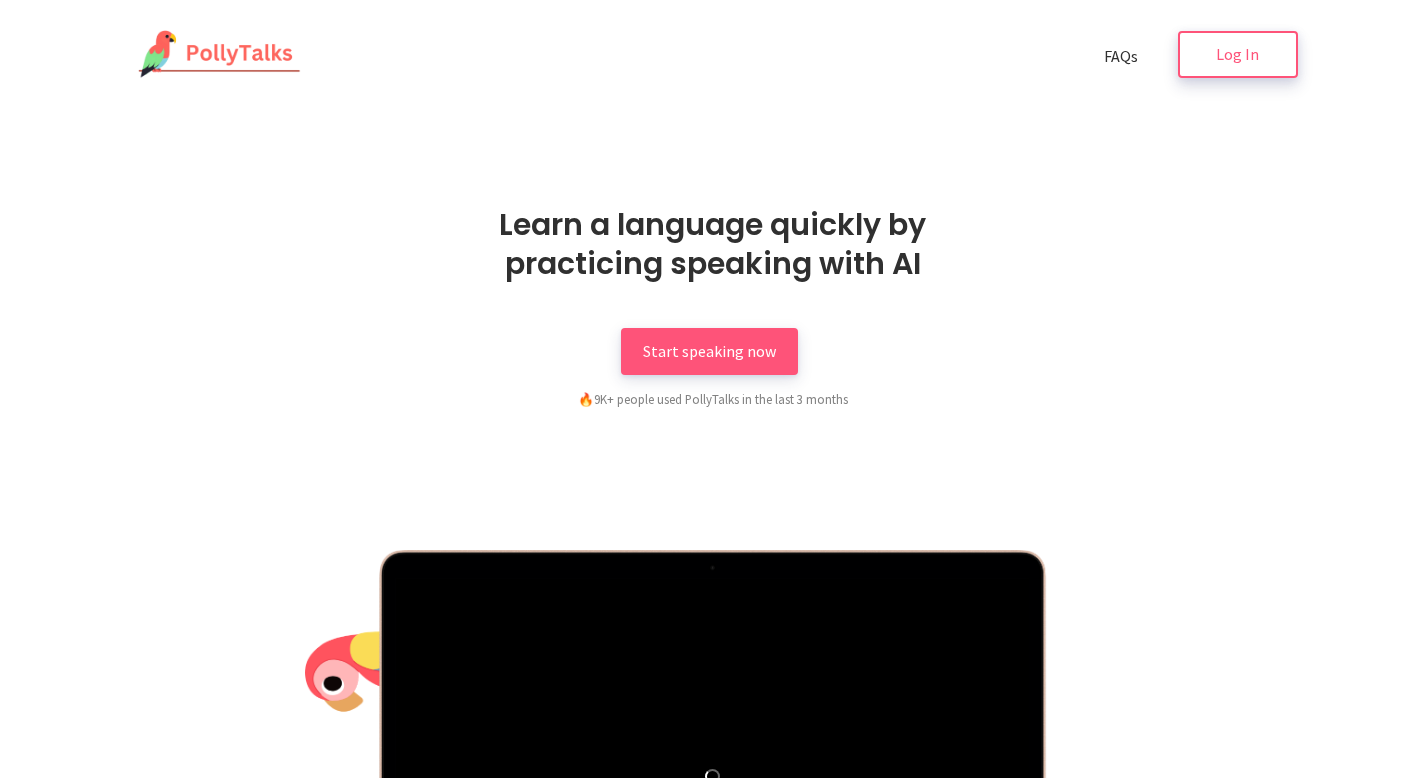 click on "Log In" at bounding box center (1237, 54) 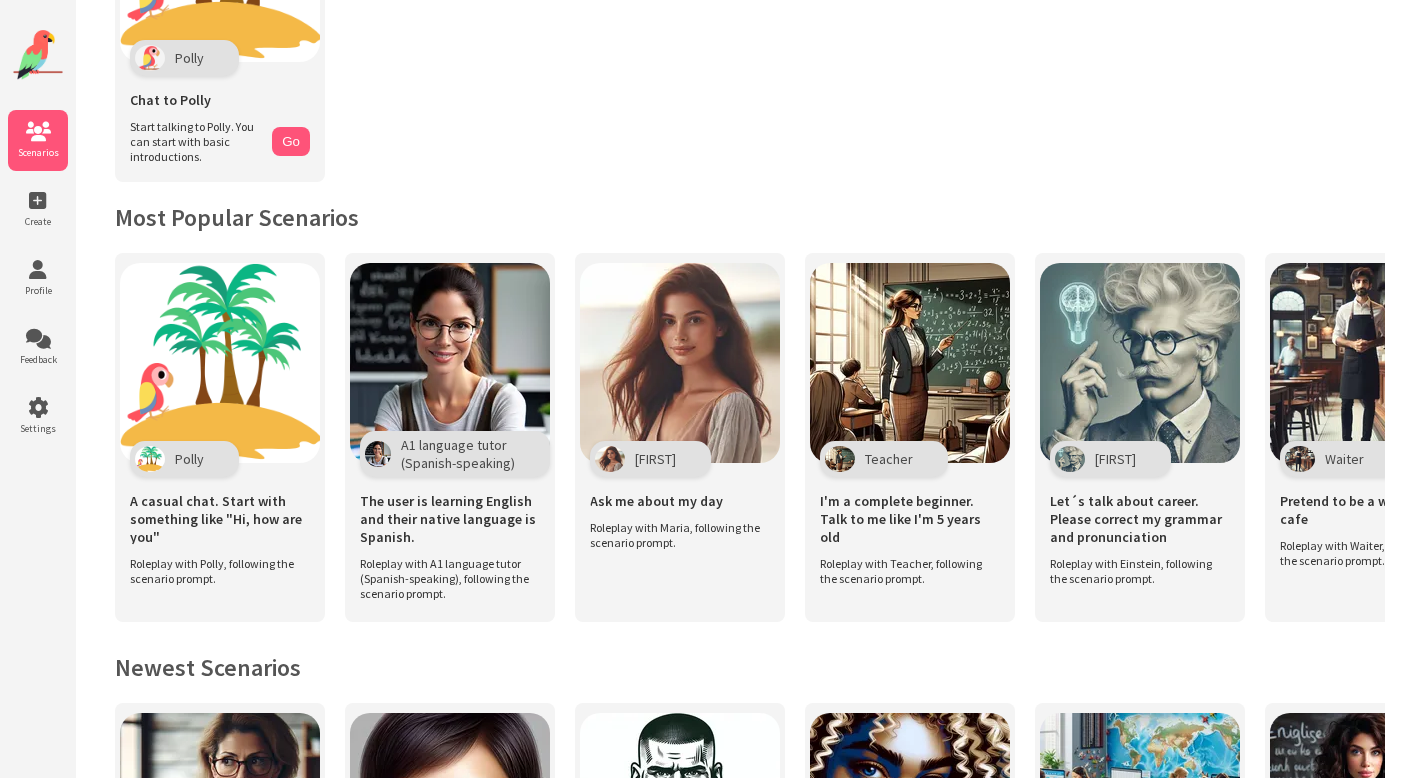 scroll, scrollTop: 207, scrollLeft: 0, axis: vertical 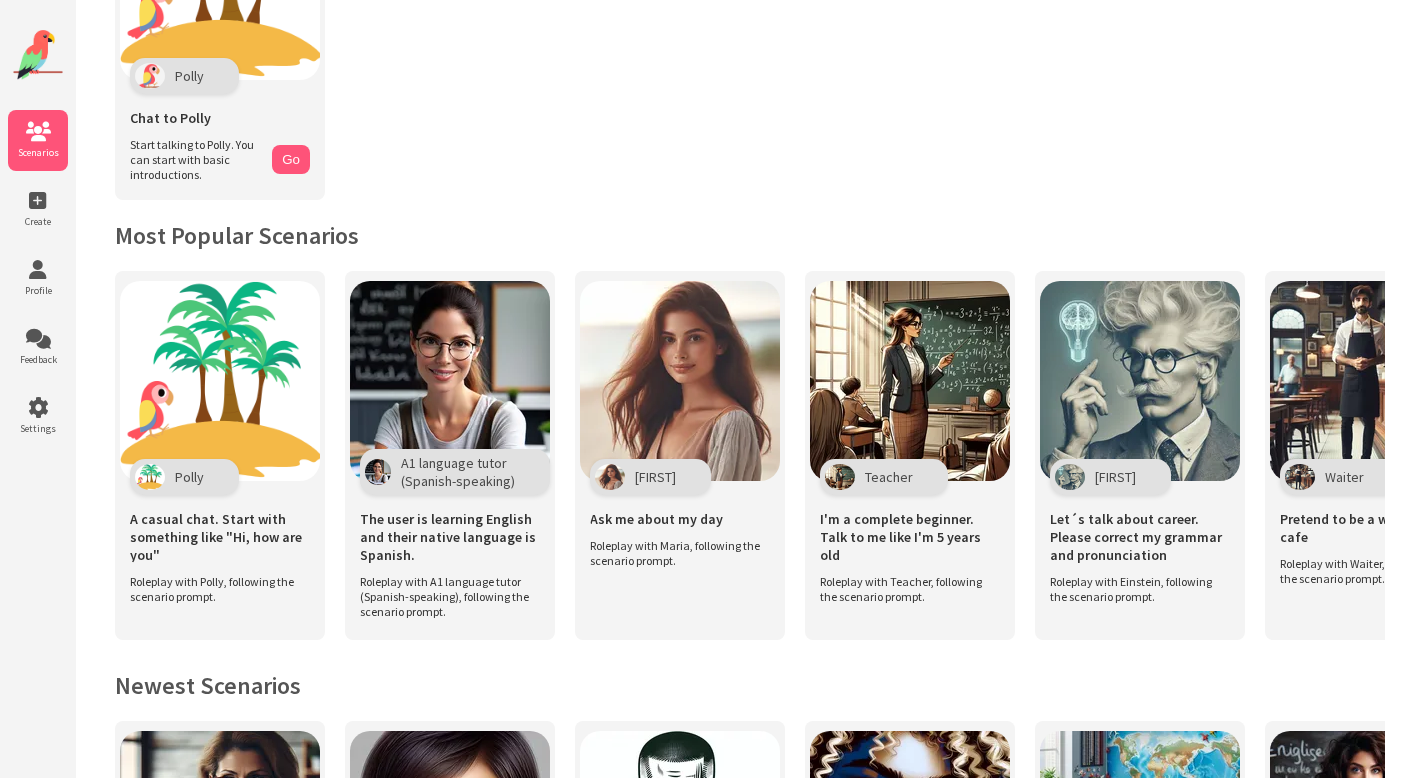 click at bounding box center (680, 381) 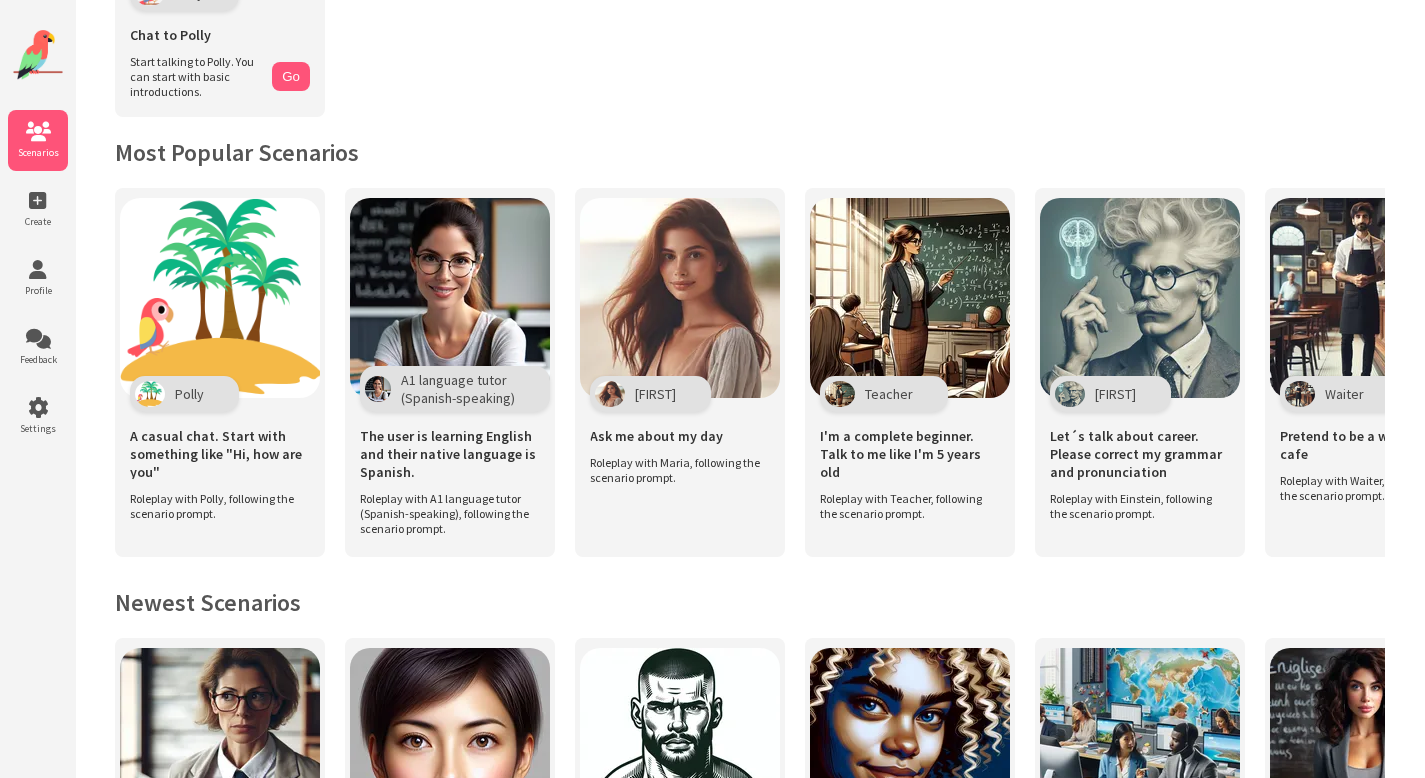 scroll, scrollTop: 292, scrollLeft: 0, axis: vertical 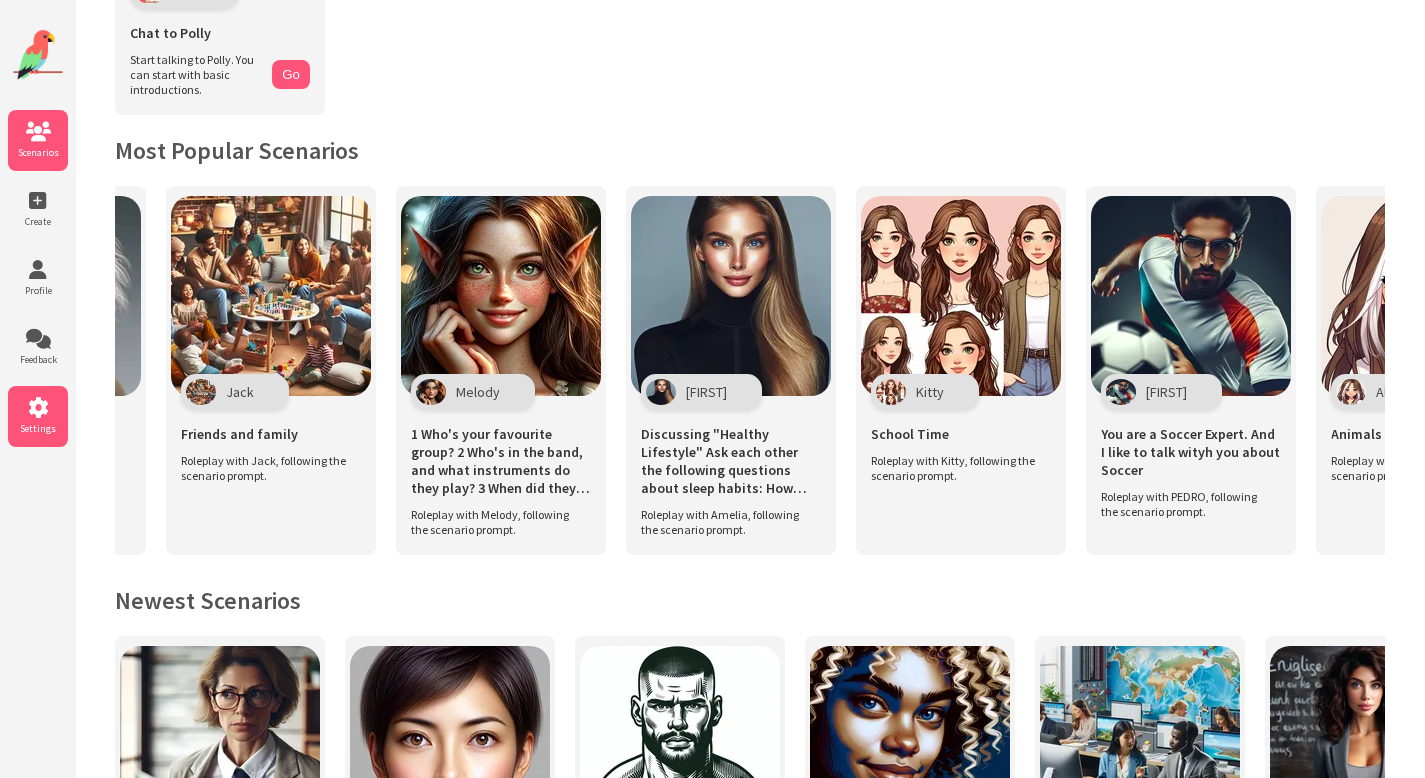 click on "Settings" at bounding box center (38, 416) 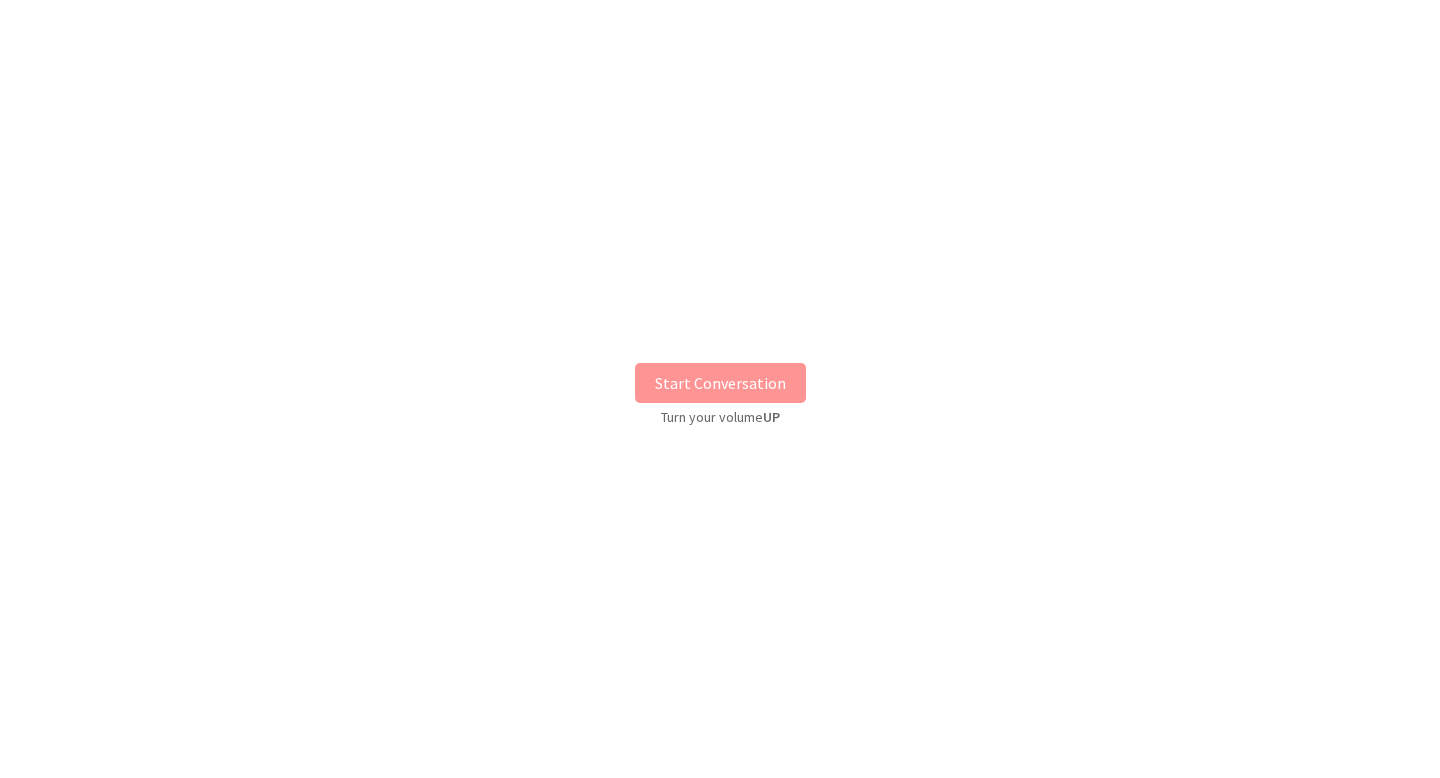 scroll, scrollTop: 0, scrollLeft: 0, axis: both 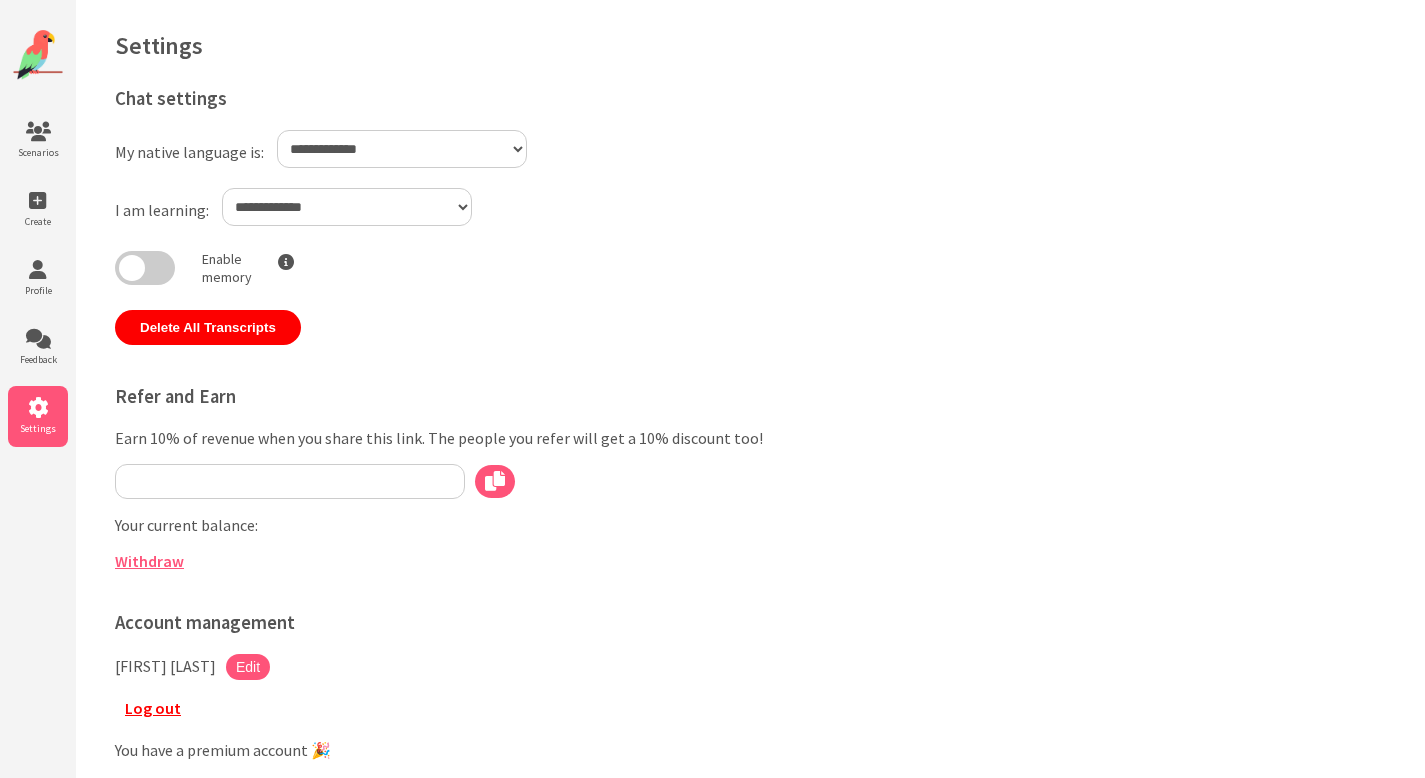 type on "**********" 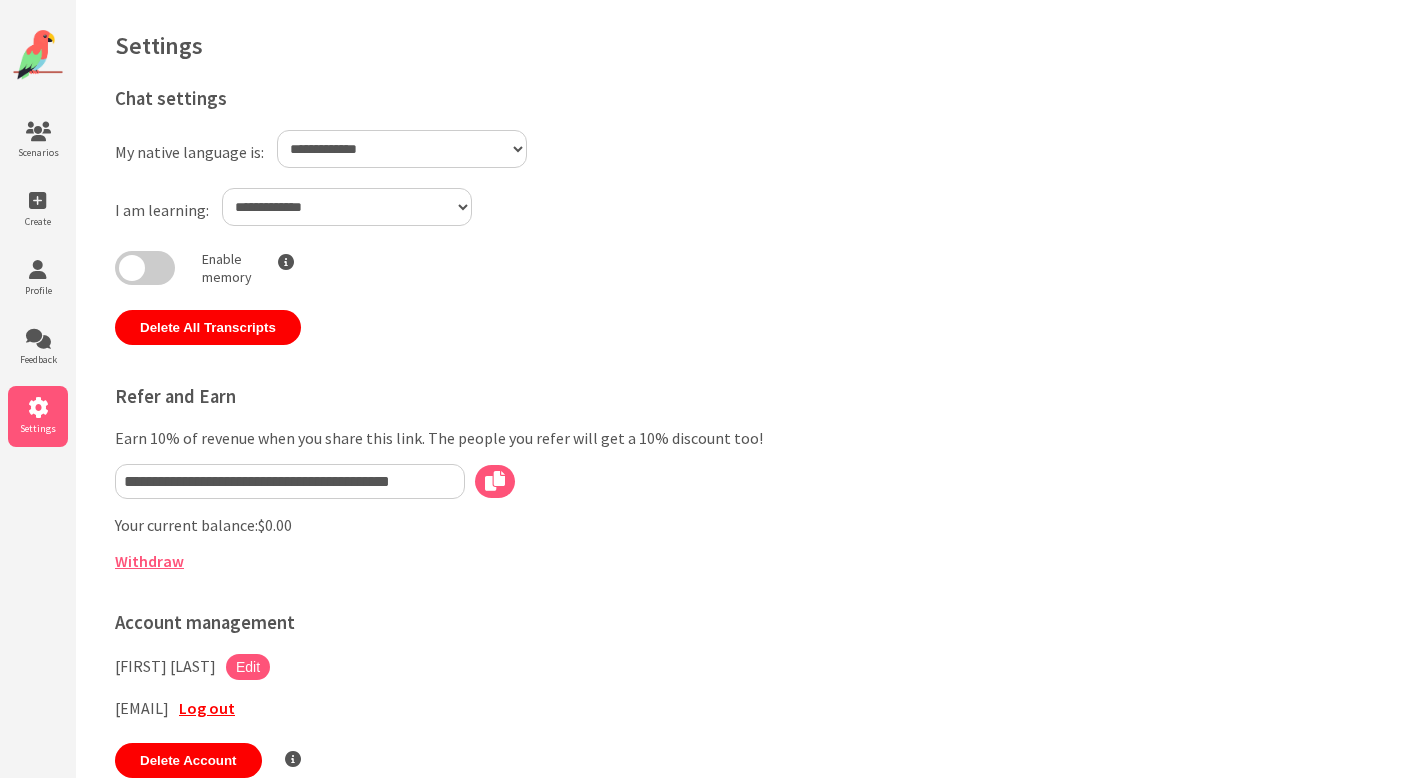 select on "**" 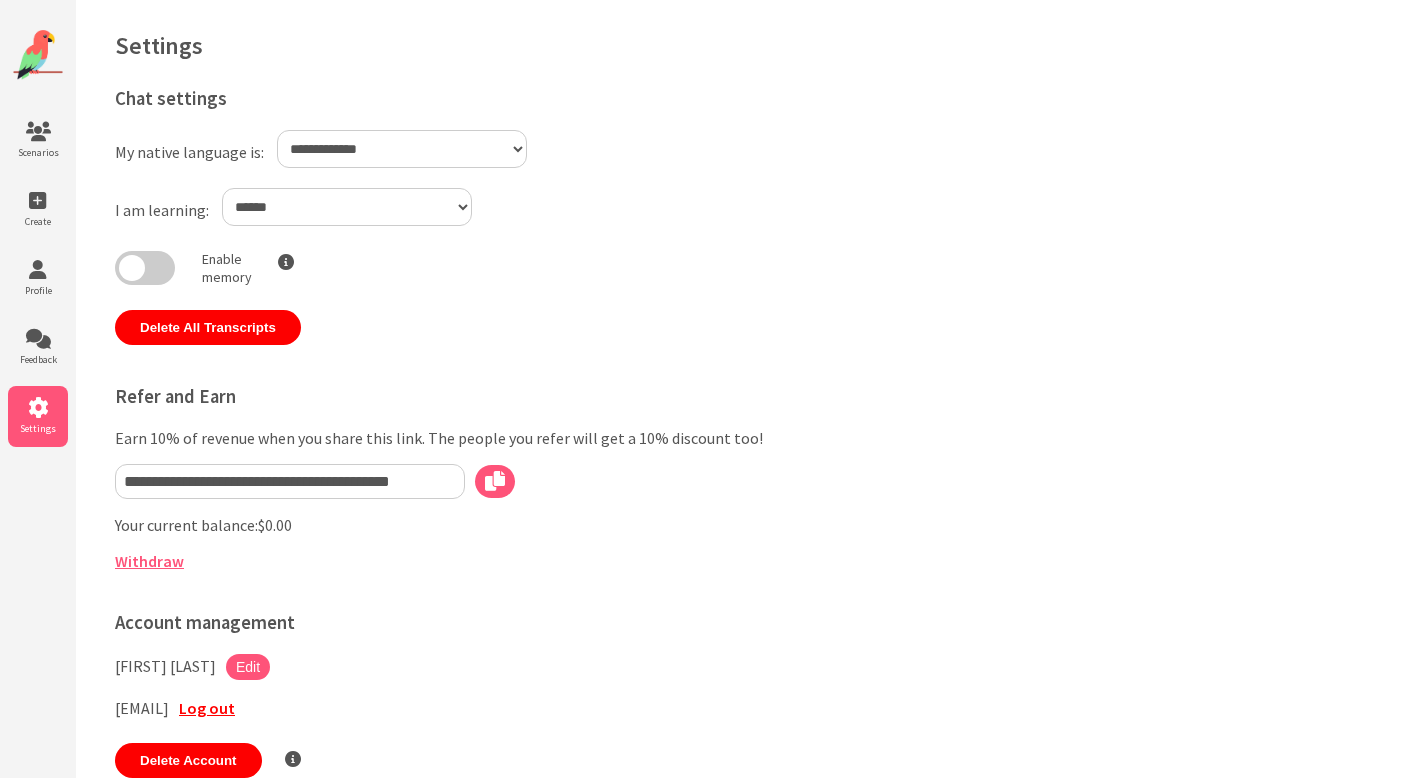 select on "**" 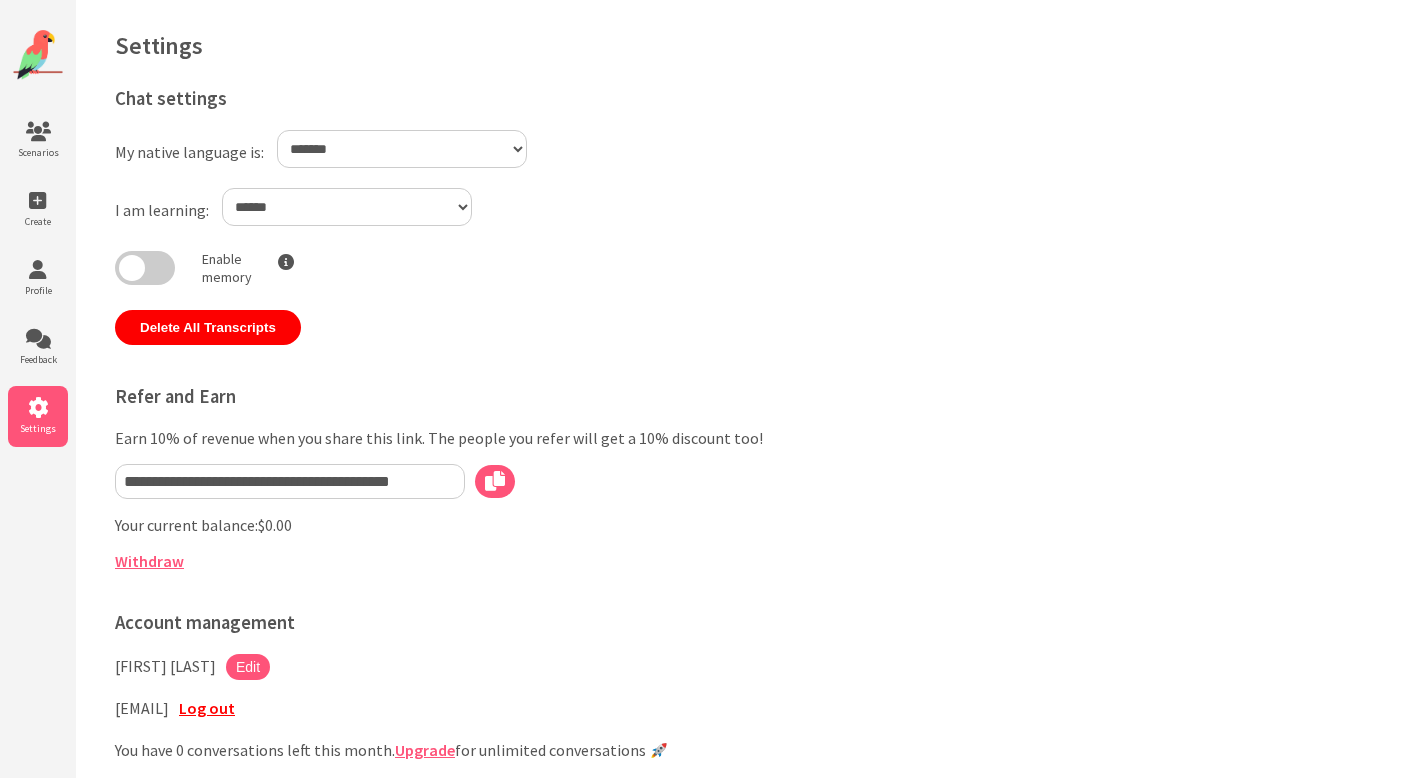 click on "**********" at bounding box center [347, 207] 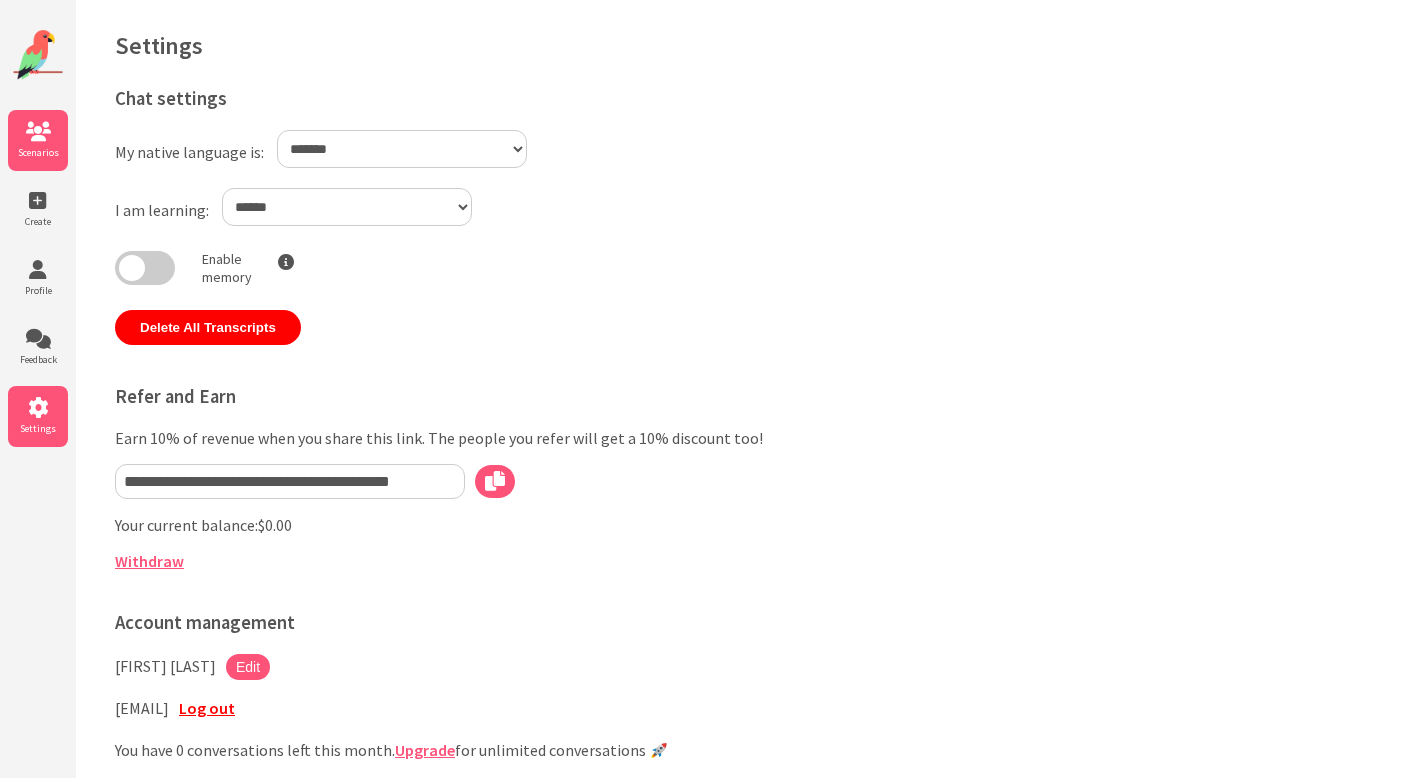 click on "Scenarios" at bounding box center (38, 140) 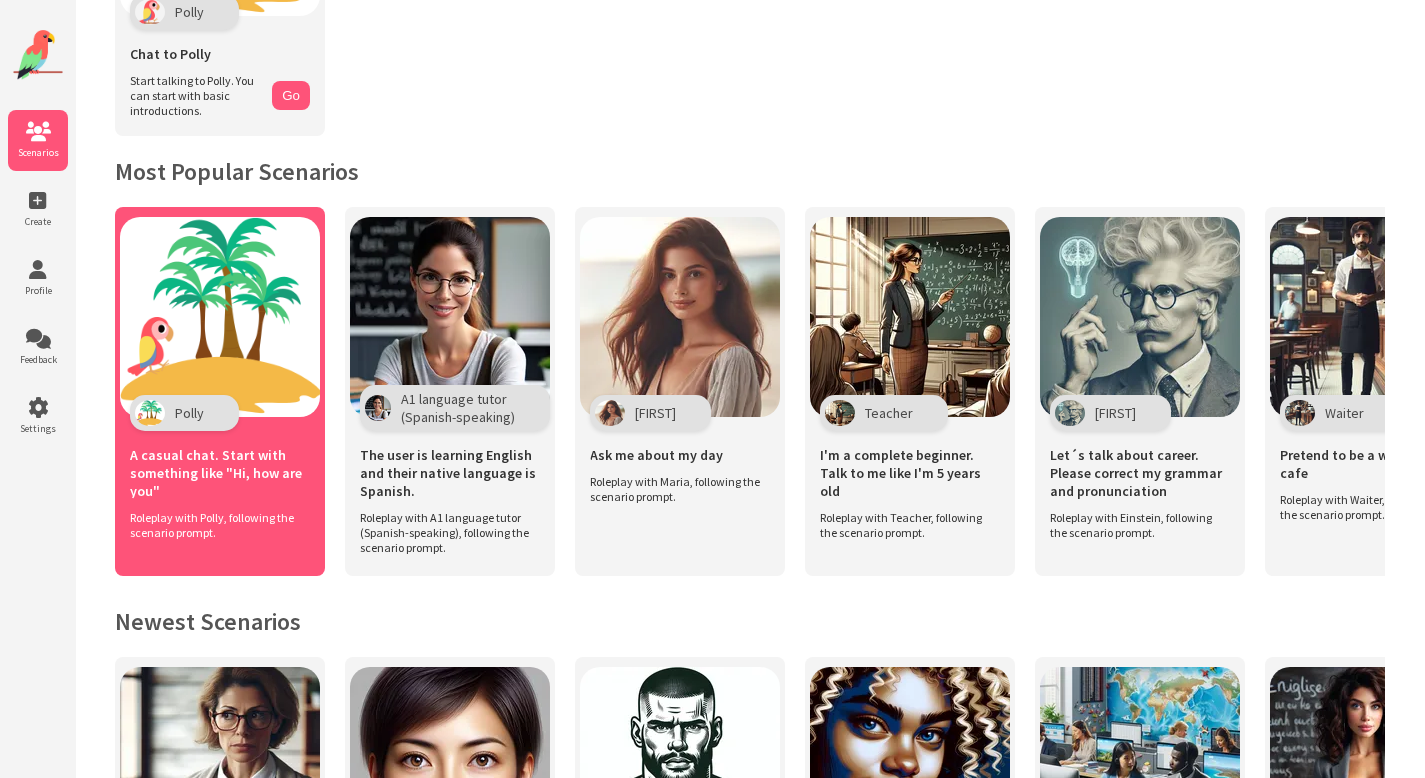 scroll, scrollTop: 274, scrollLeft: 0, axis: vertical 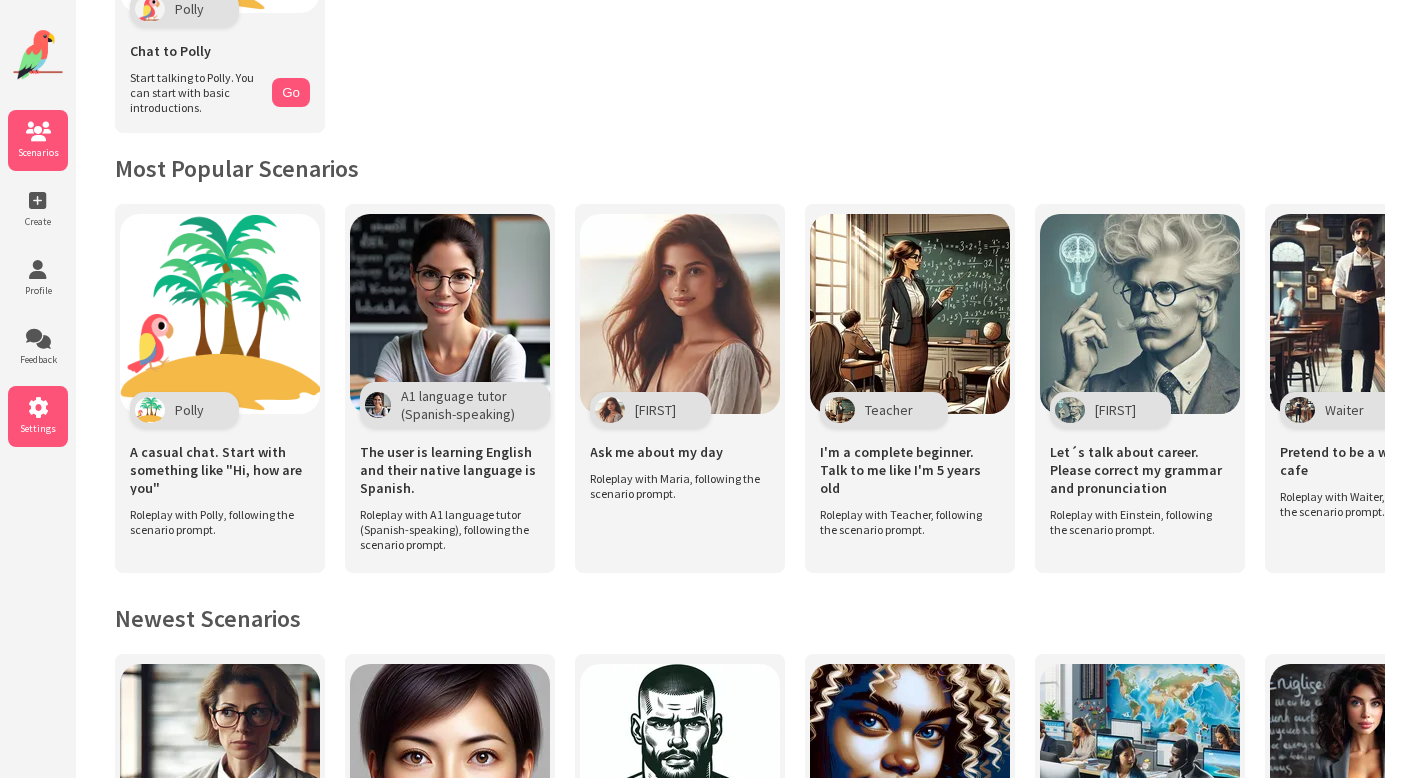 click on "Settings" at bounding box center (38, 428) 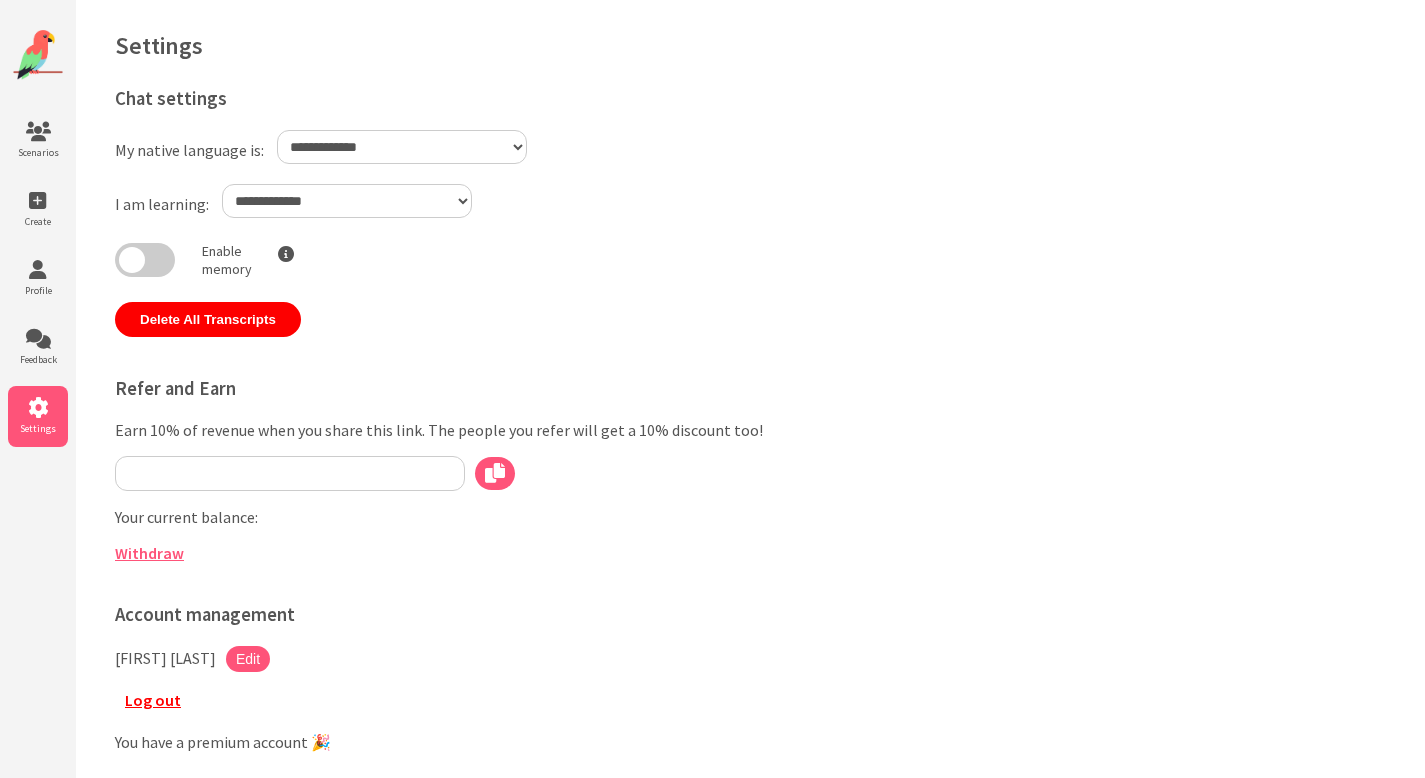 scroll, scrollTop: 0, scrollLeft: 0, axis: both 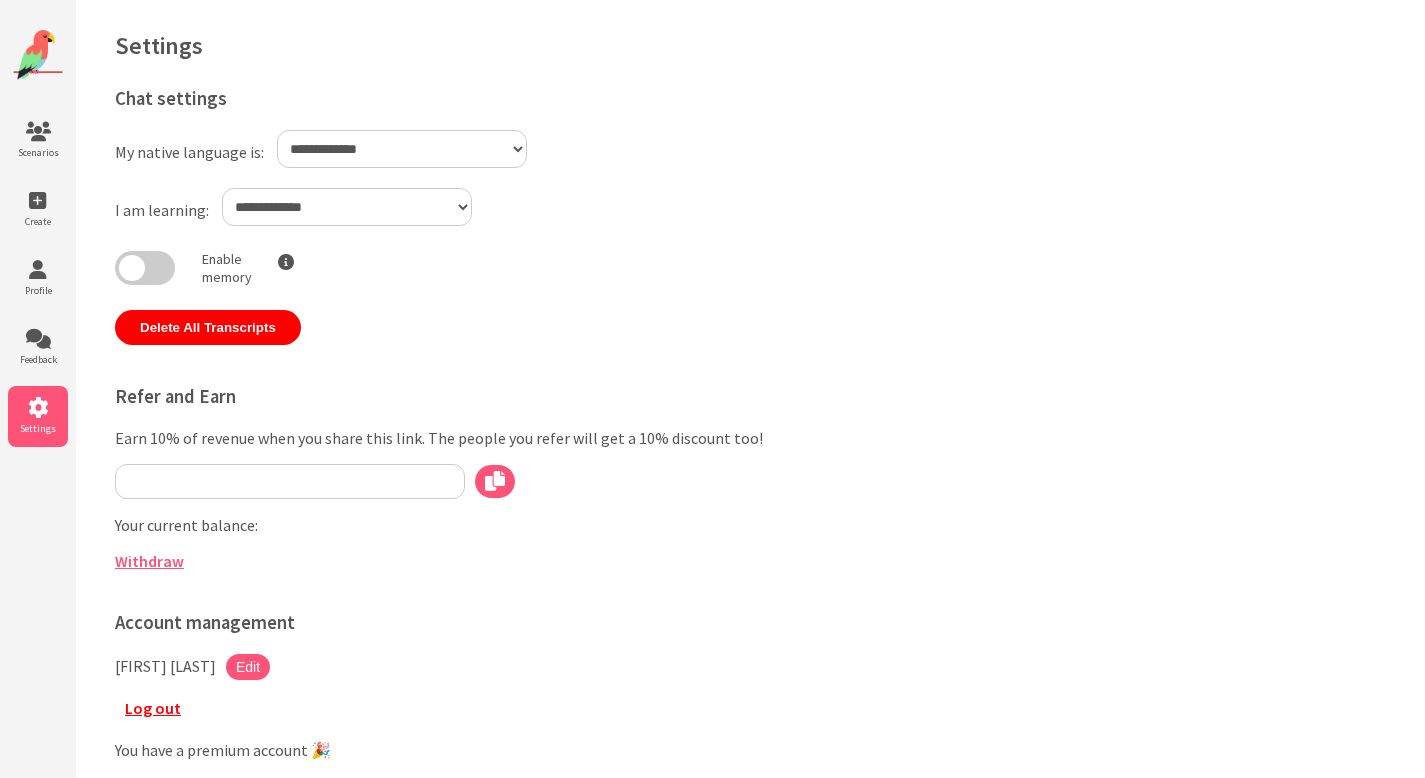 type on "**********" 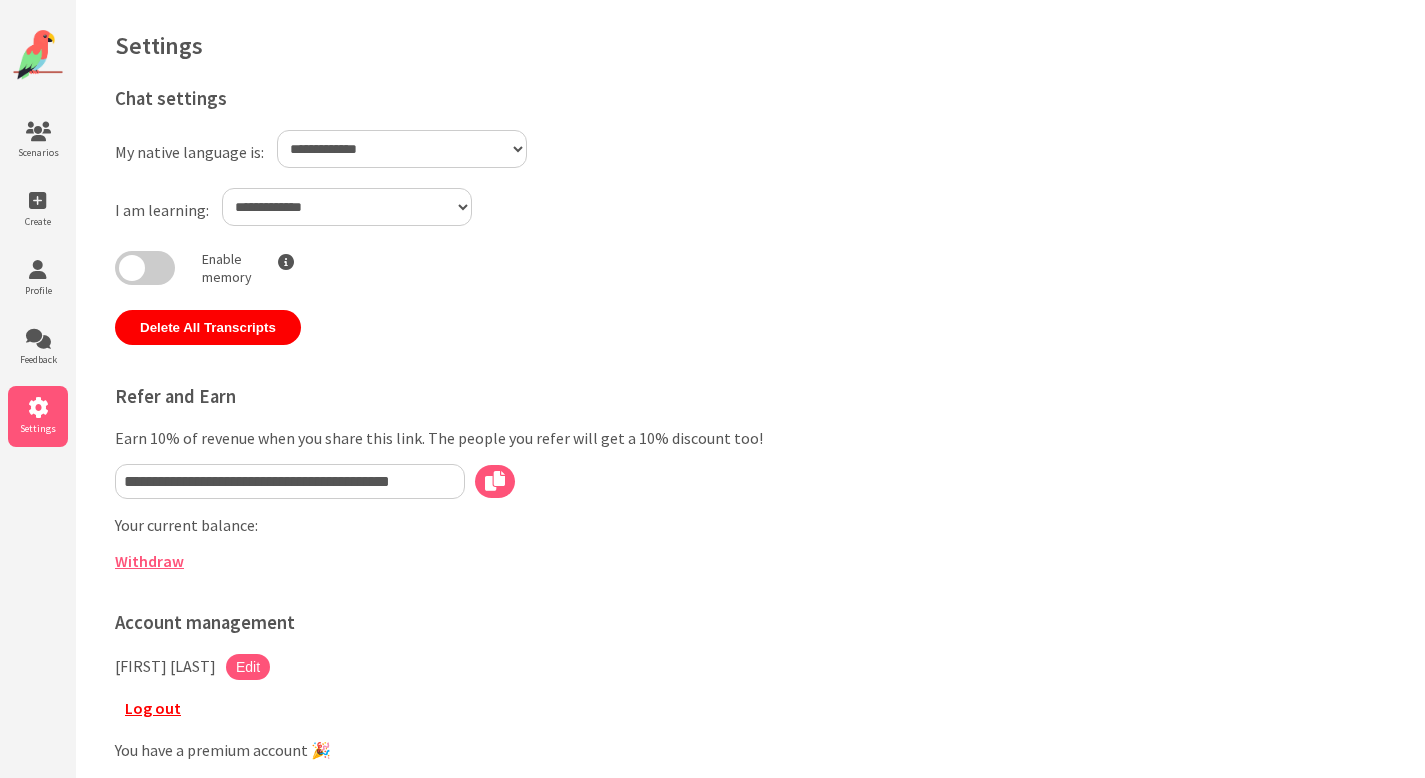 select on "**" 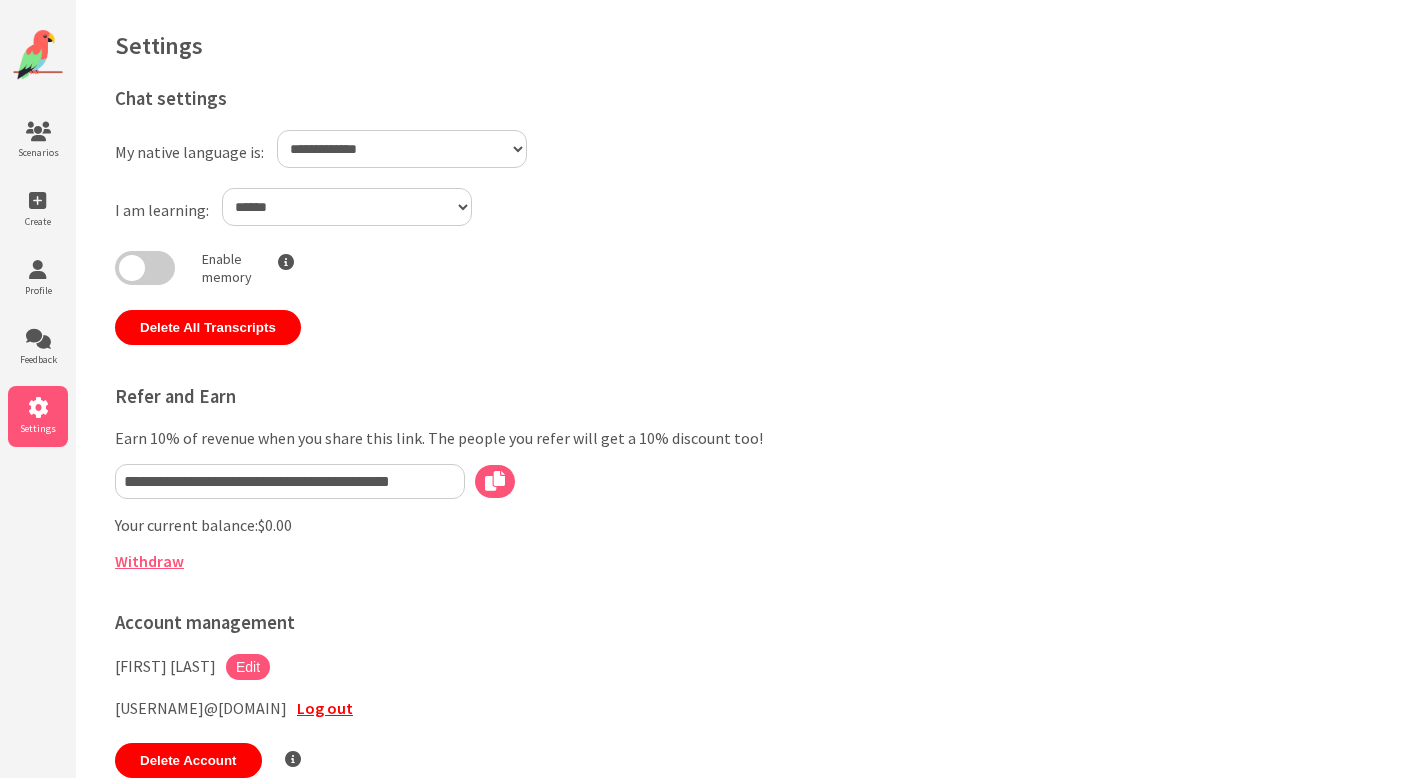 select on "**" 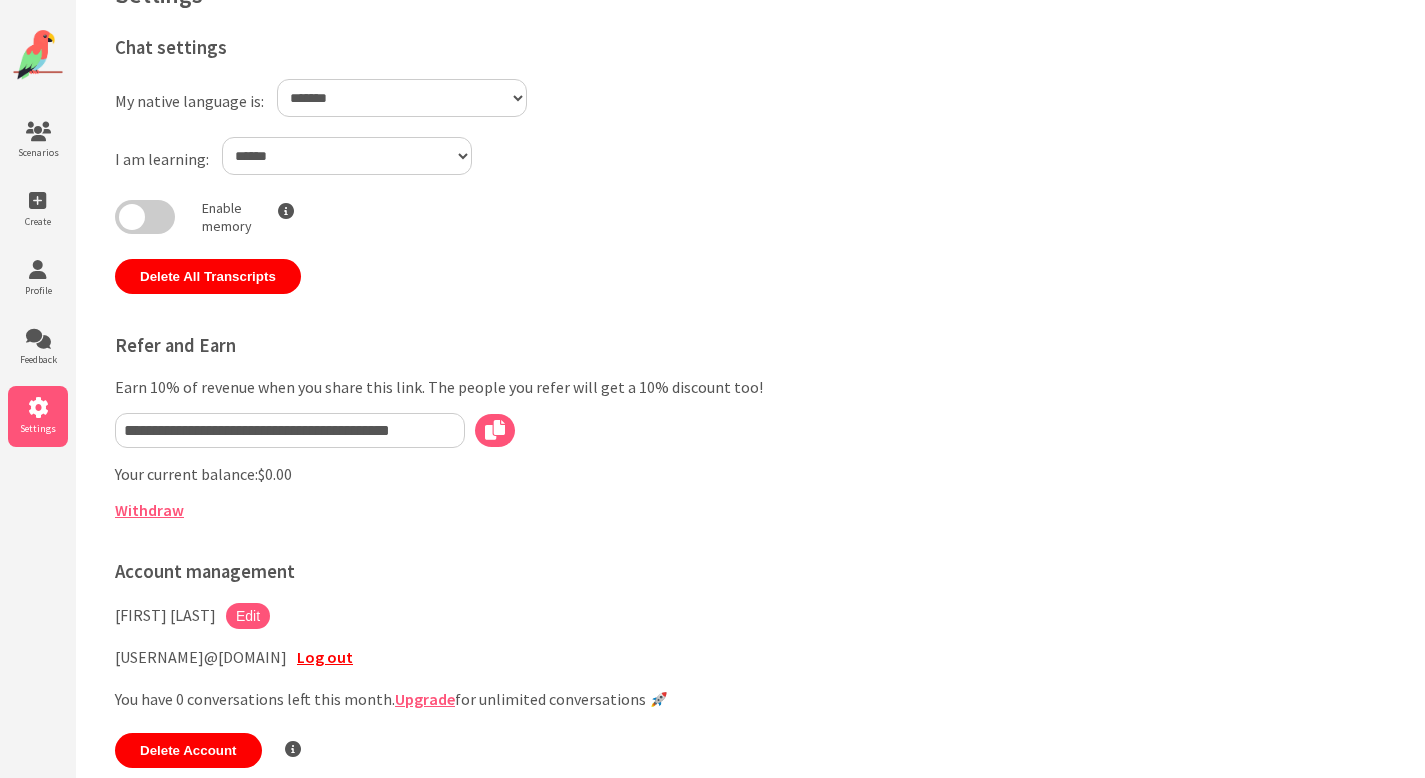 scroll, scrollTop: 87, scrollLeft: 0, axis: vertical 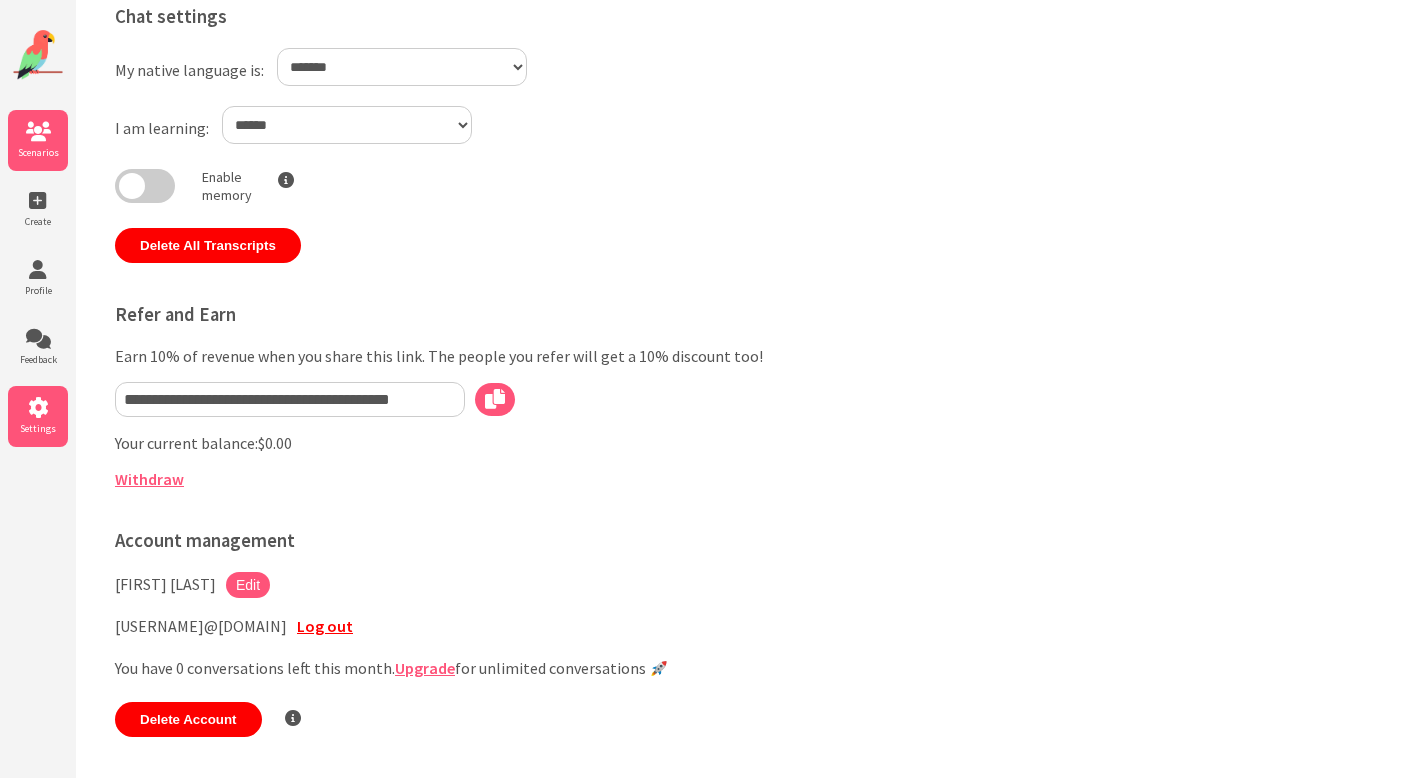 click on "Scenarios" at bounding box center (38, 152) 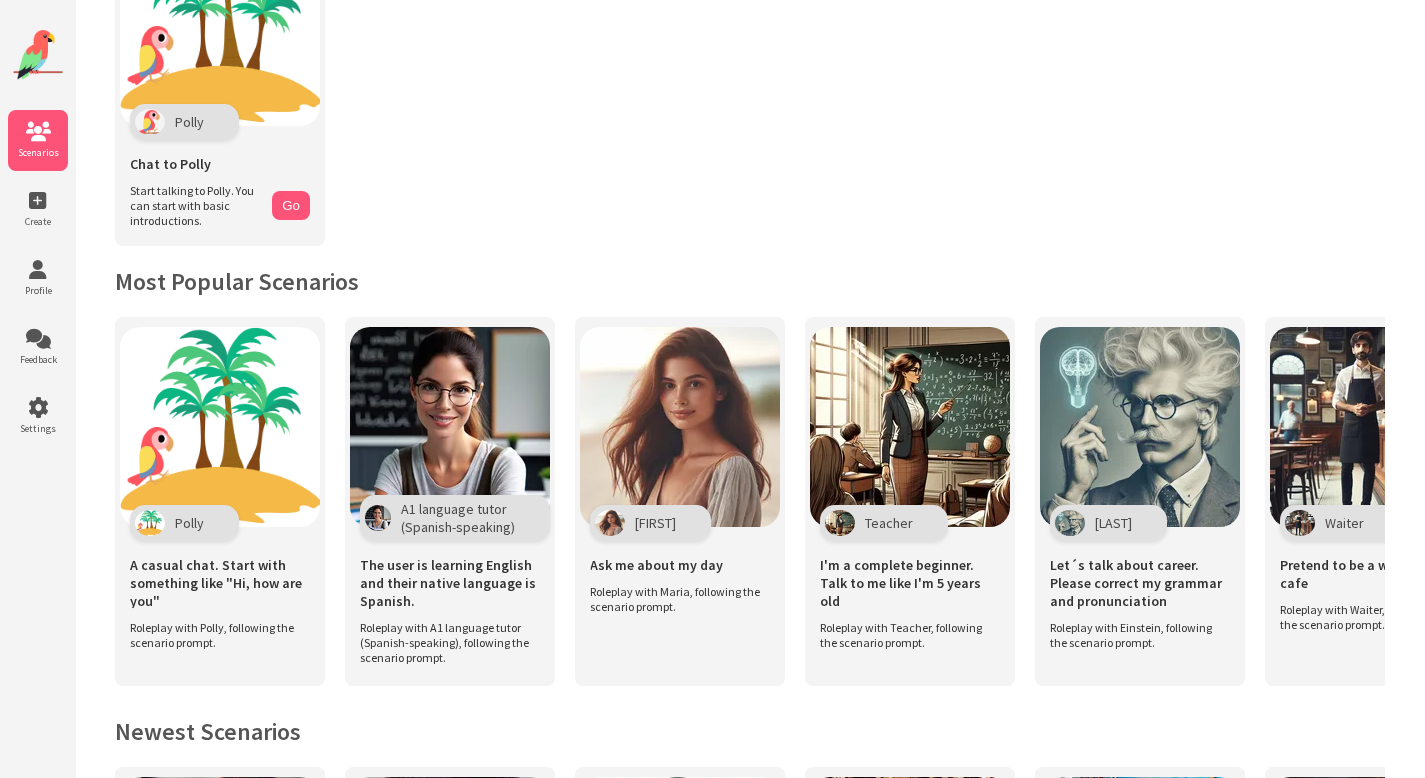 scroll, scrollTop: 186, scrollLeft: 0, axis: vertical 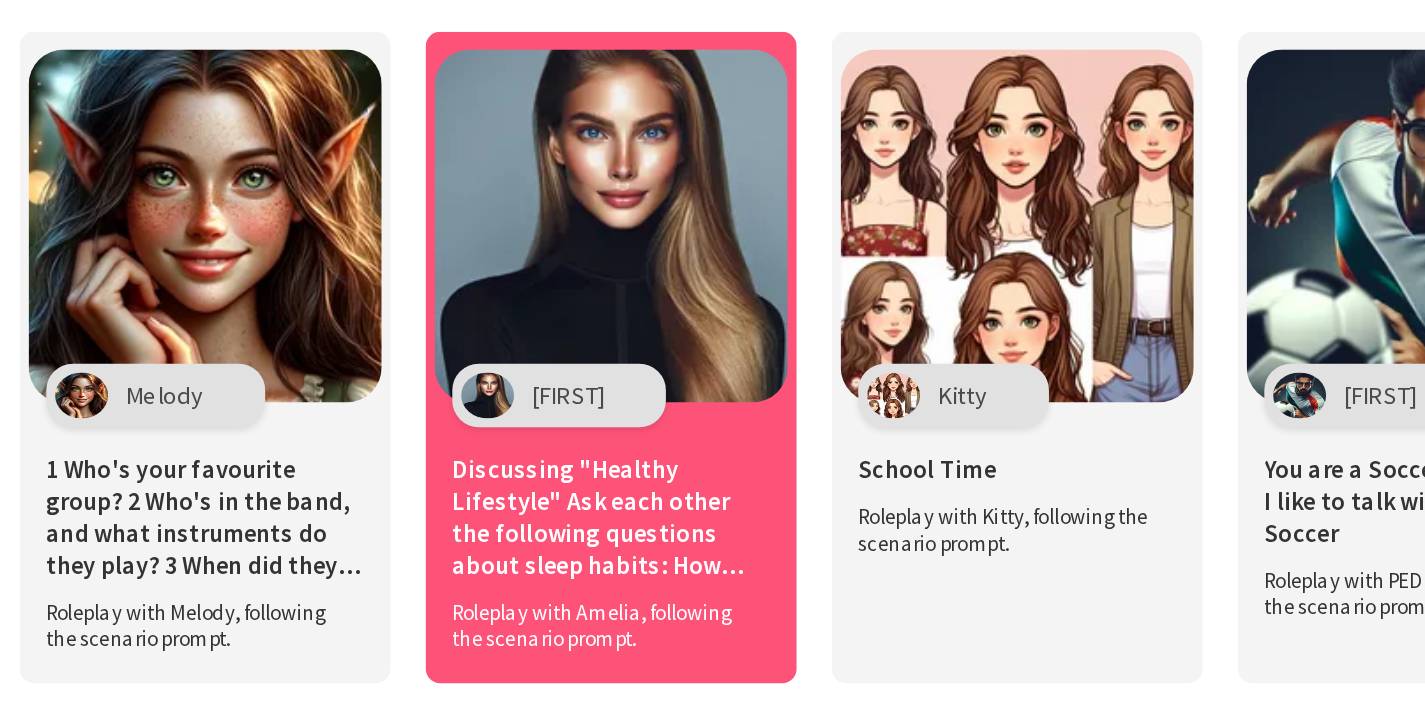 click on "Discussing "Healthy Lifestyle"
Ask each other the following questions about sleep habits:
How many hours of sleep do you need every night?
Do you fall asleep easily?
What helps you fall asleep?
Do you remember your dreams in the morning?
Do you wake up easily in the morning?
Switch Roles and ask each other about food preferences:
What’s your favorite food?
Is there any food you don’t like?
Do you have breakfast regularly? What do you usually have?
What snacks do you prefer?
Can you cook anything?" at bounding box center [651, 582] 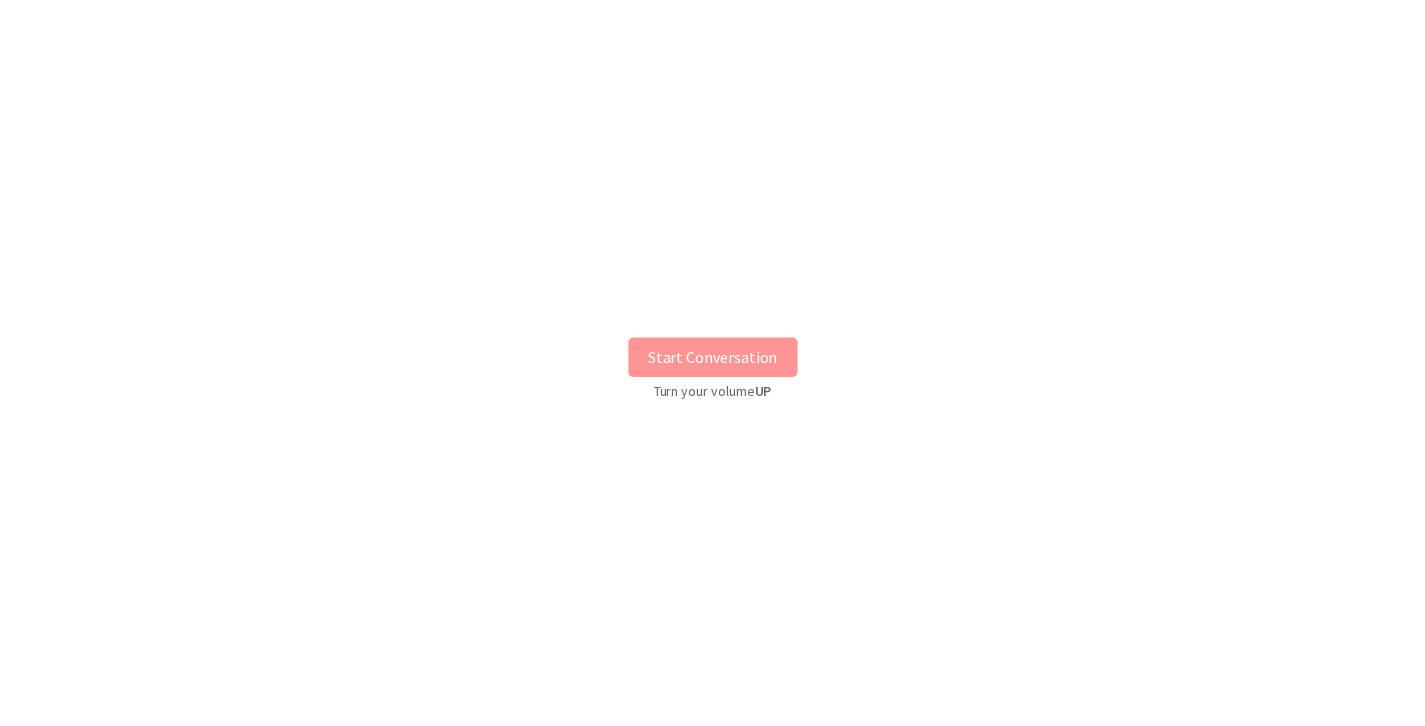 scroll, scrollTop: 0, scrollLeft: 0, axis: both 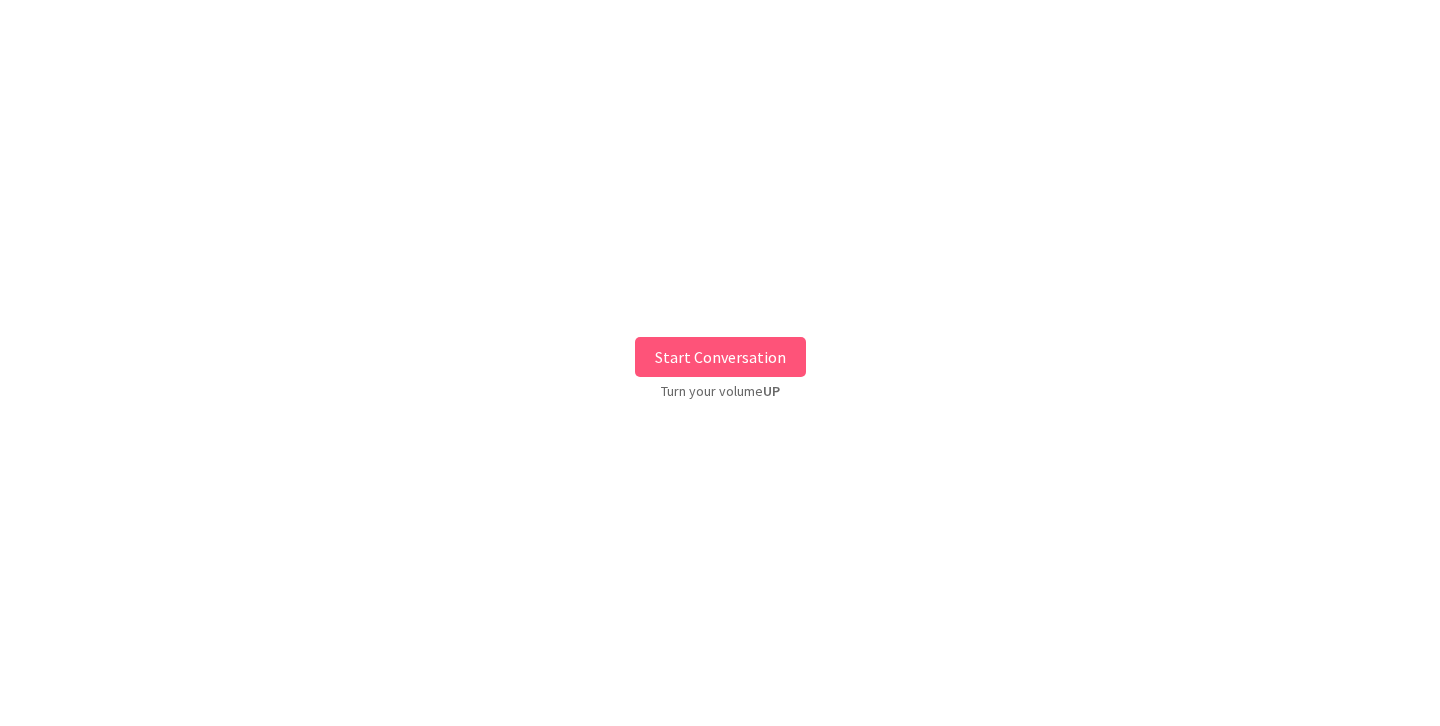 click on "Start Conversation" at bounding box center (720, 357) 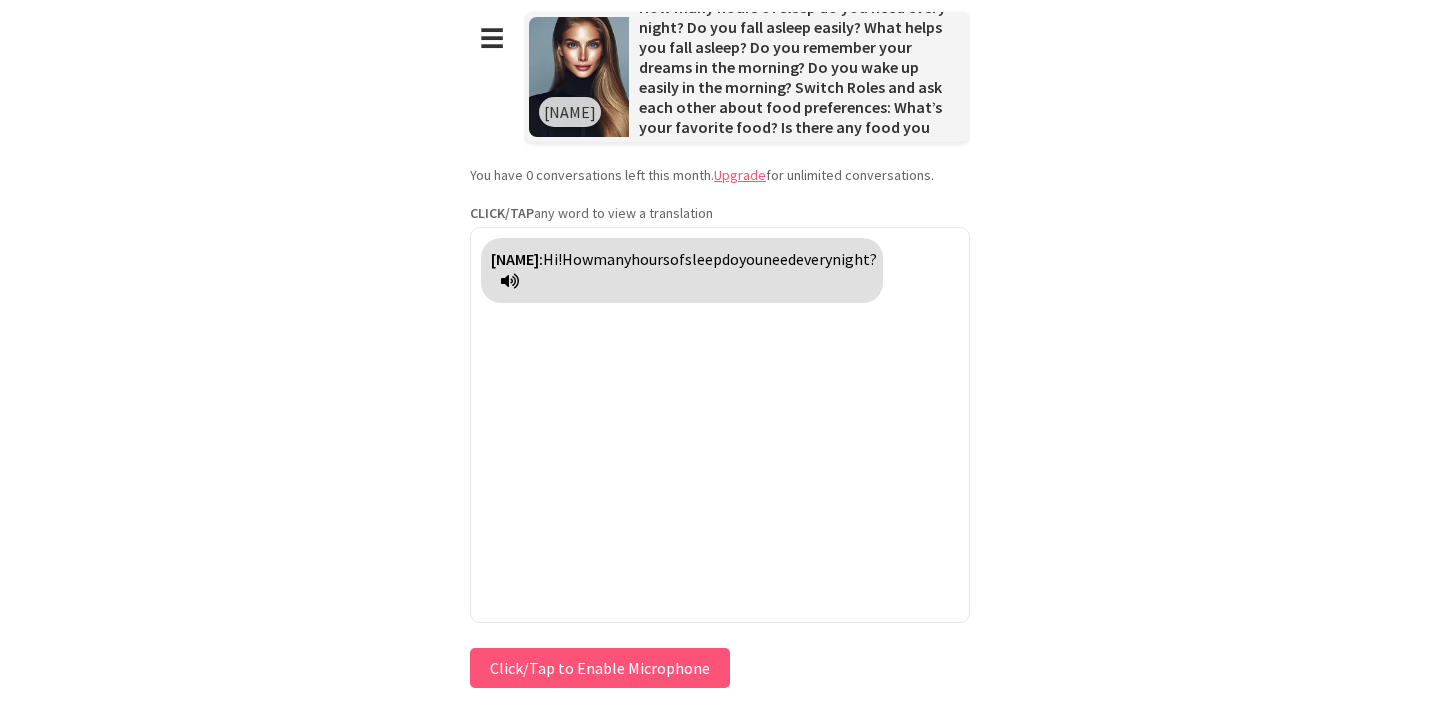 click on "Click/Tap to Enable Microphone" at bounding box center [600, 668] 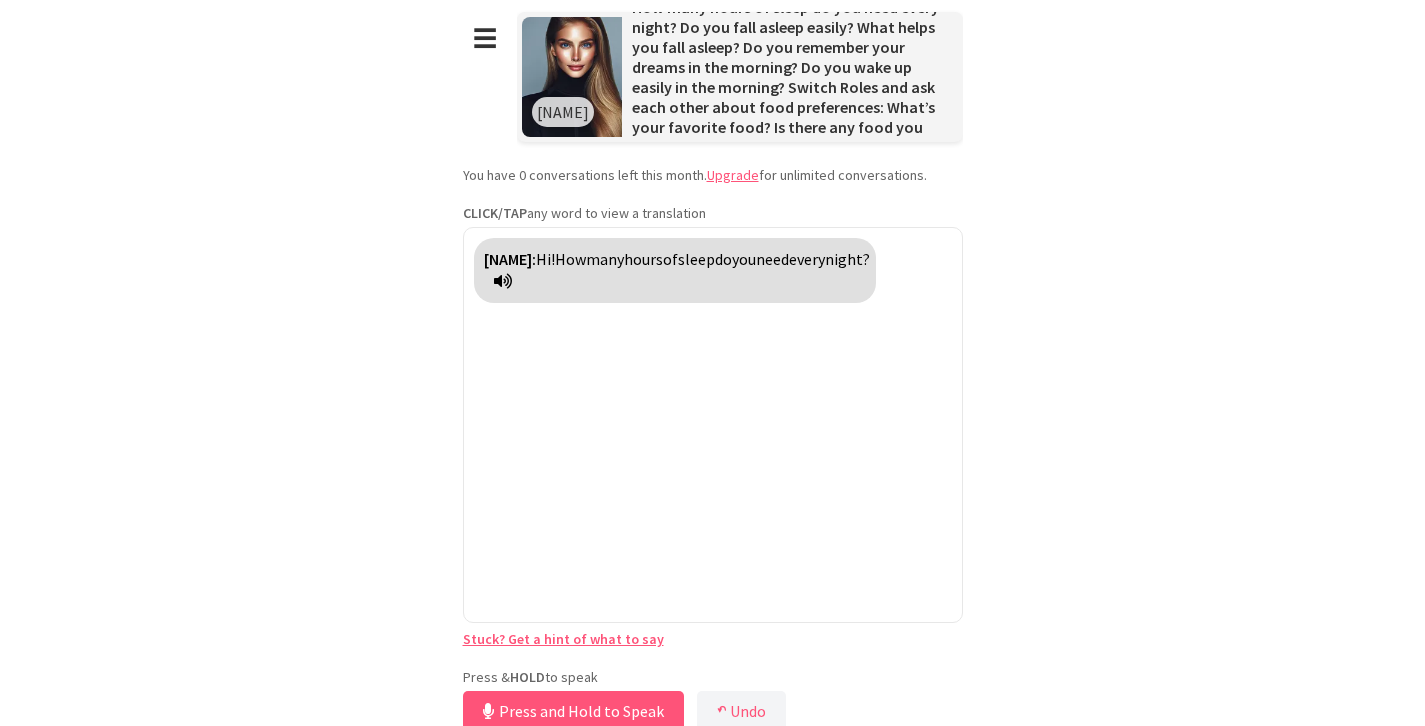scroll, scrollTop: 10, scrollLeft: 0, axis: vertical 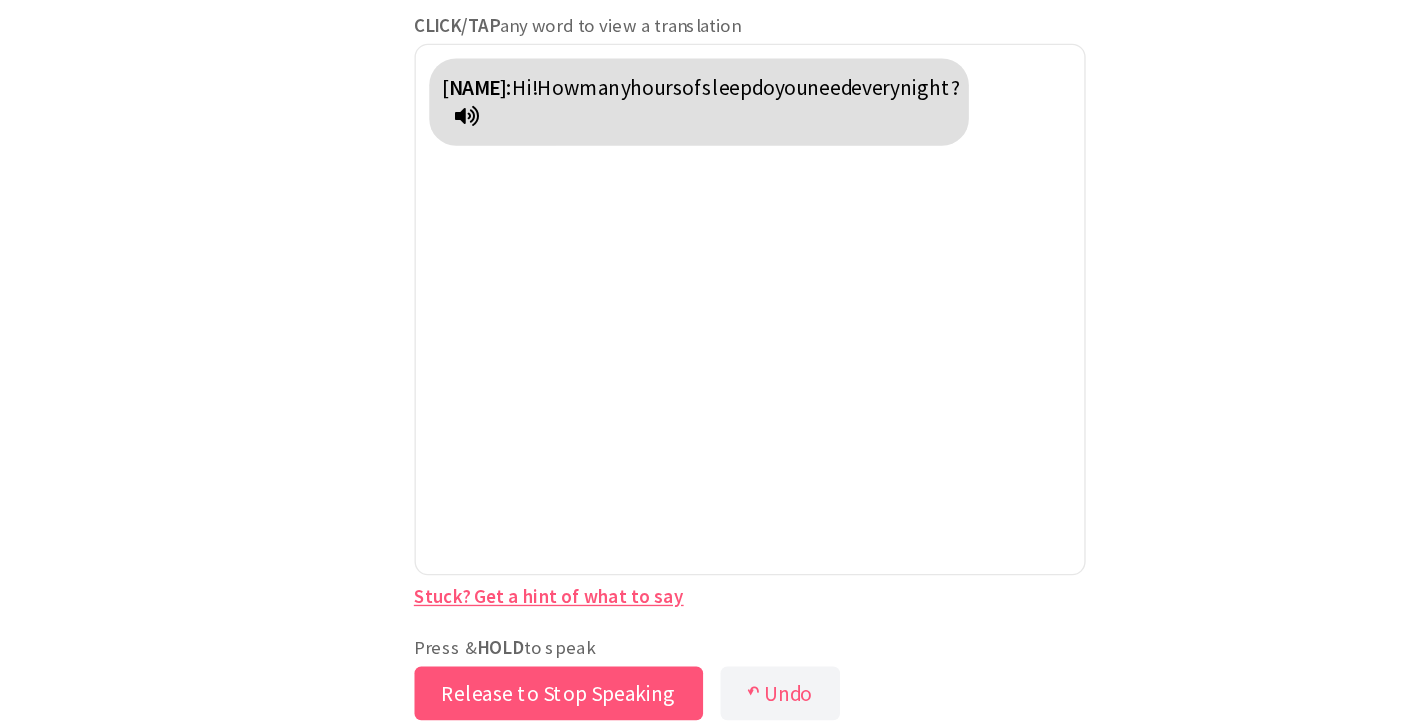 click on "Release to Stop Speaking" at bounding box center [570, 701] 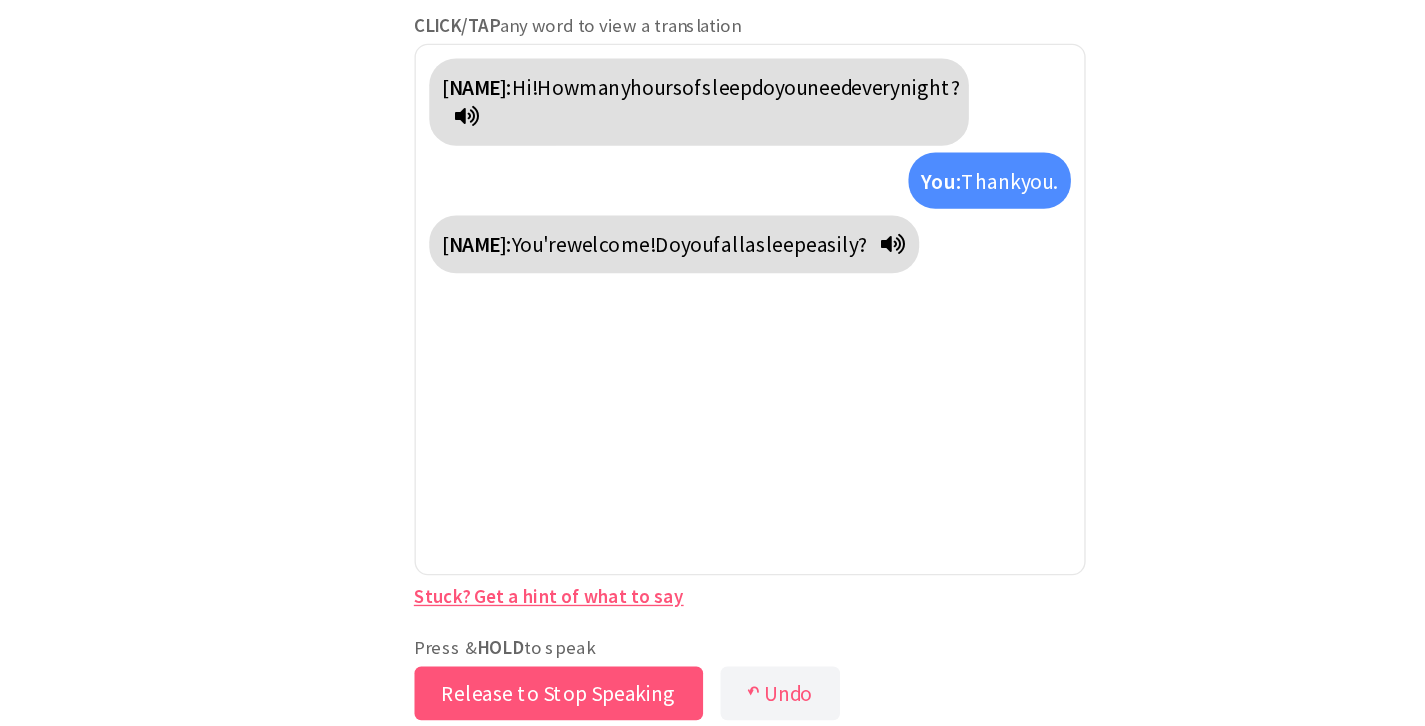 click on "Release to Stop Speaking" at bounding box center (570, 701) 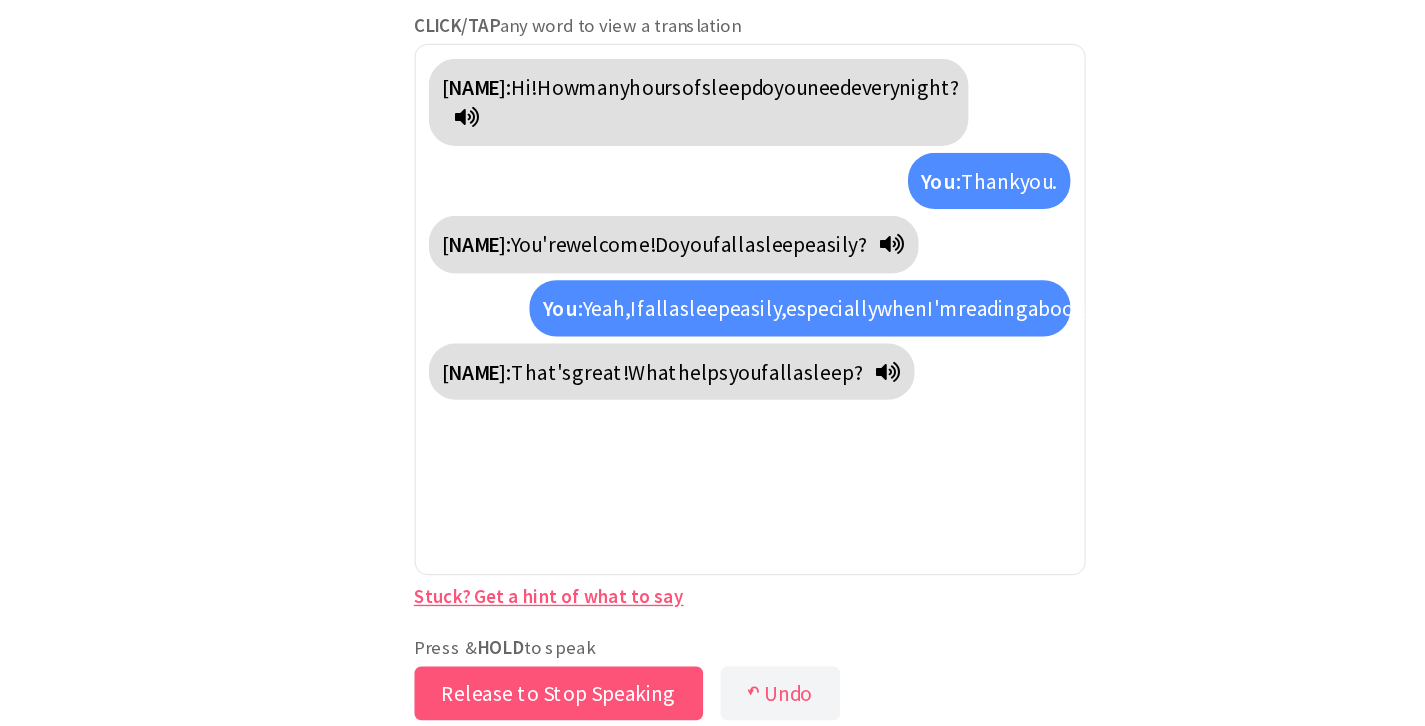 click on "Release to Stop Speaking" at bounding box center [570, 701] 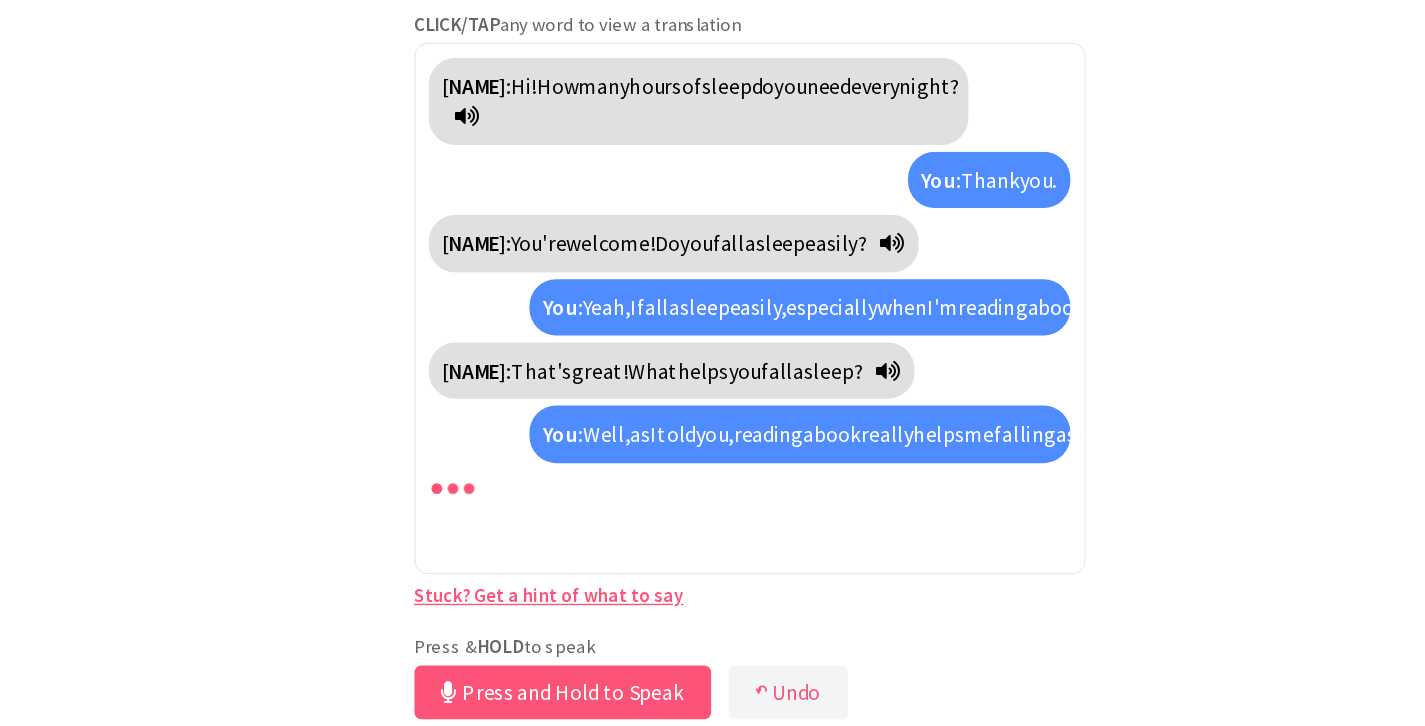 scroll, scrollTop: 36, scrollLeft: 0, axis: vertical 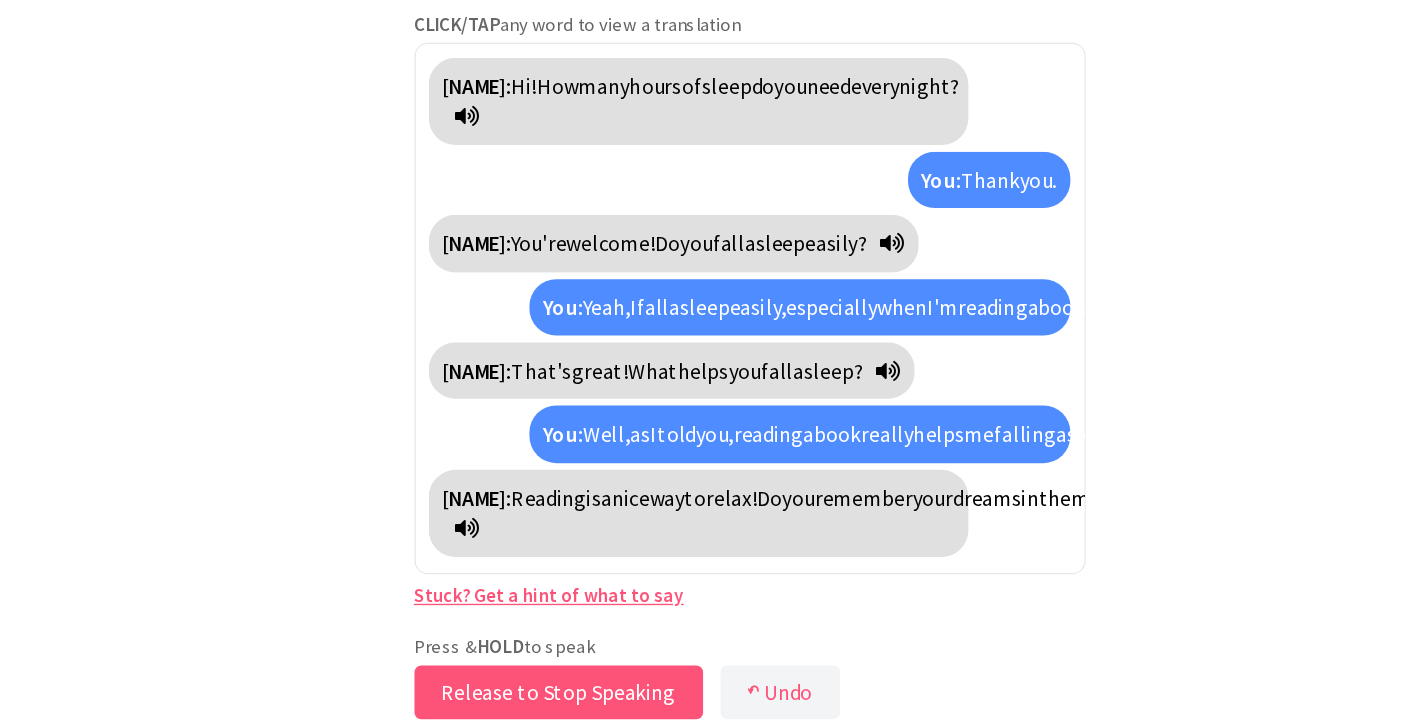 click on "Release to Stop Speaking" at bounding box center [570, 701] 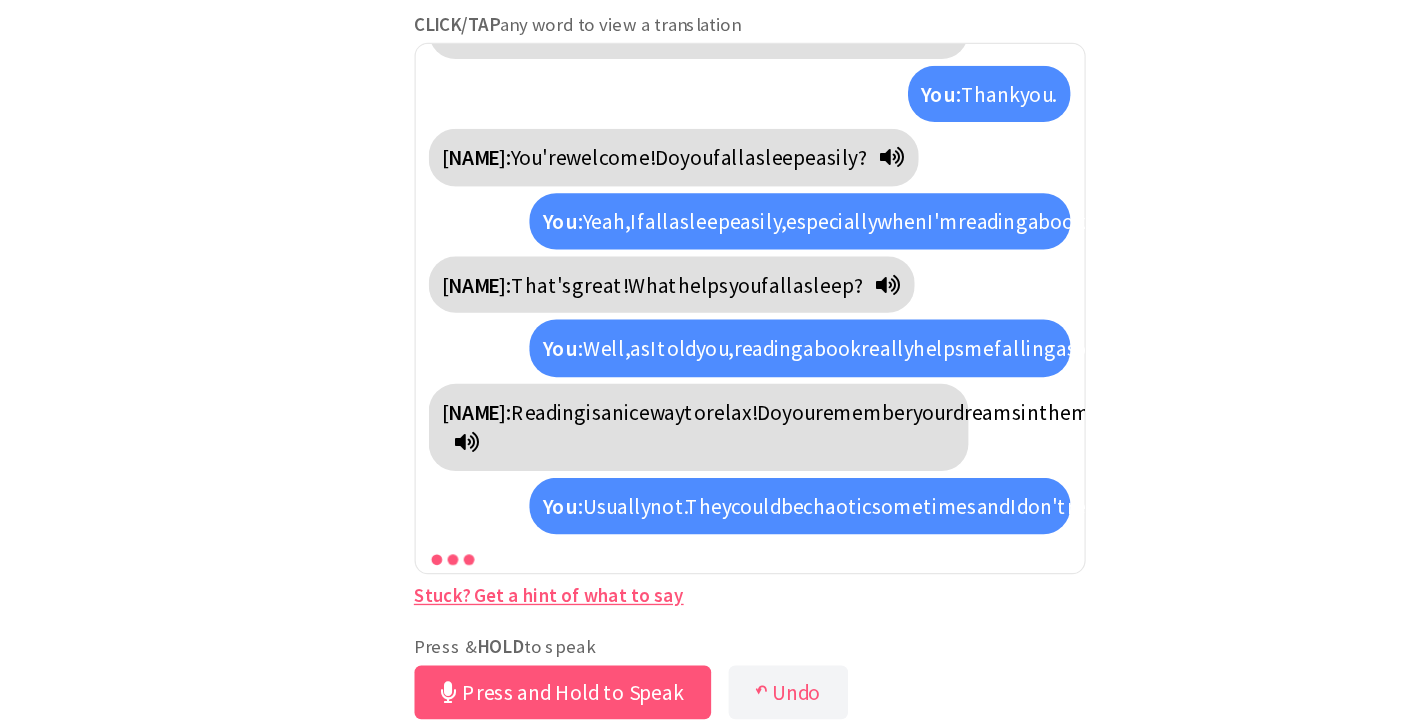 scroll, scrollTop: 176, scrollLeft: 0, axis: vertical 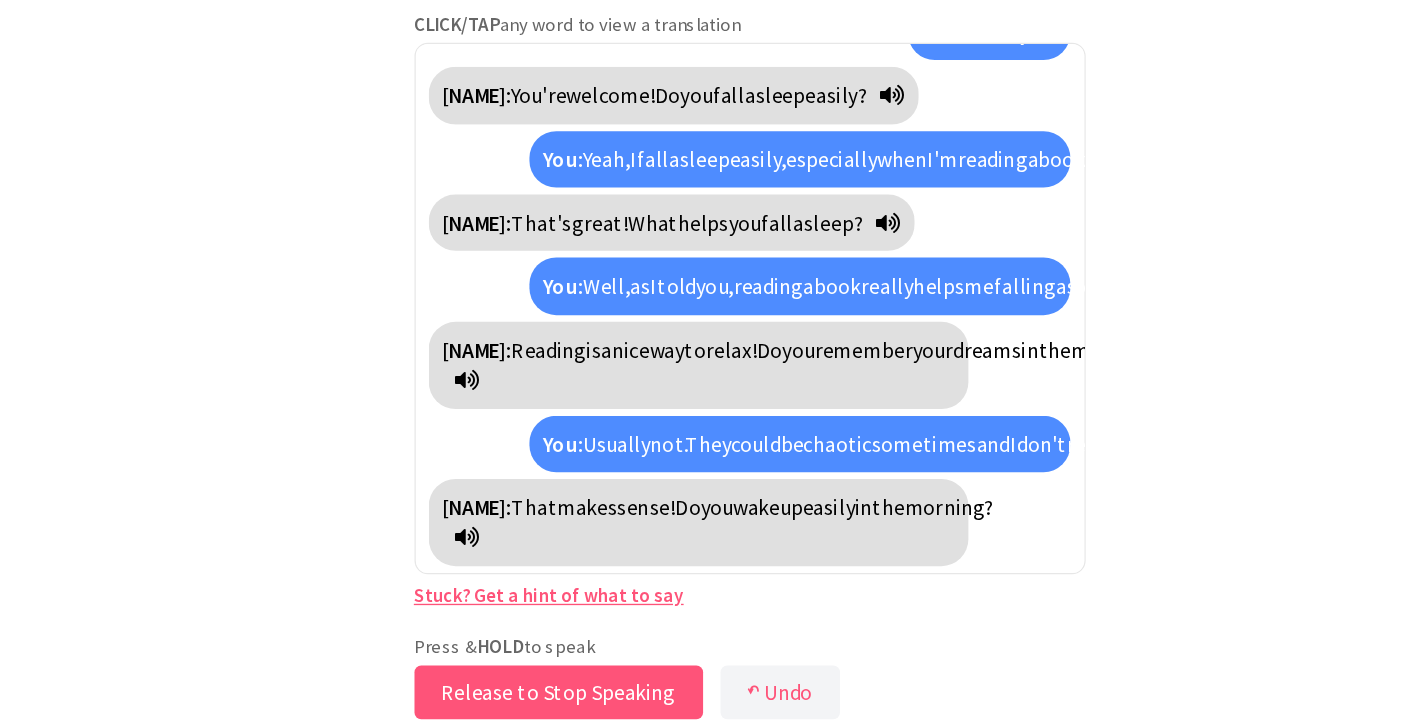 click on "Release to Stop Speaking" at bounding box center [570, 701] 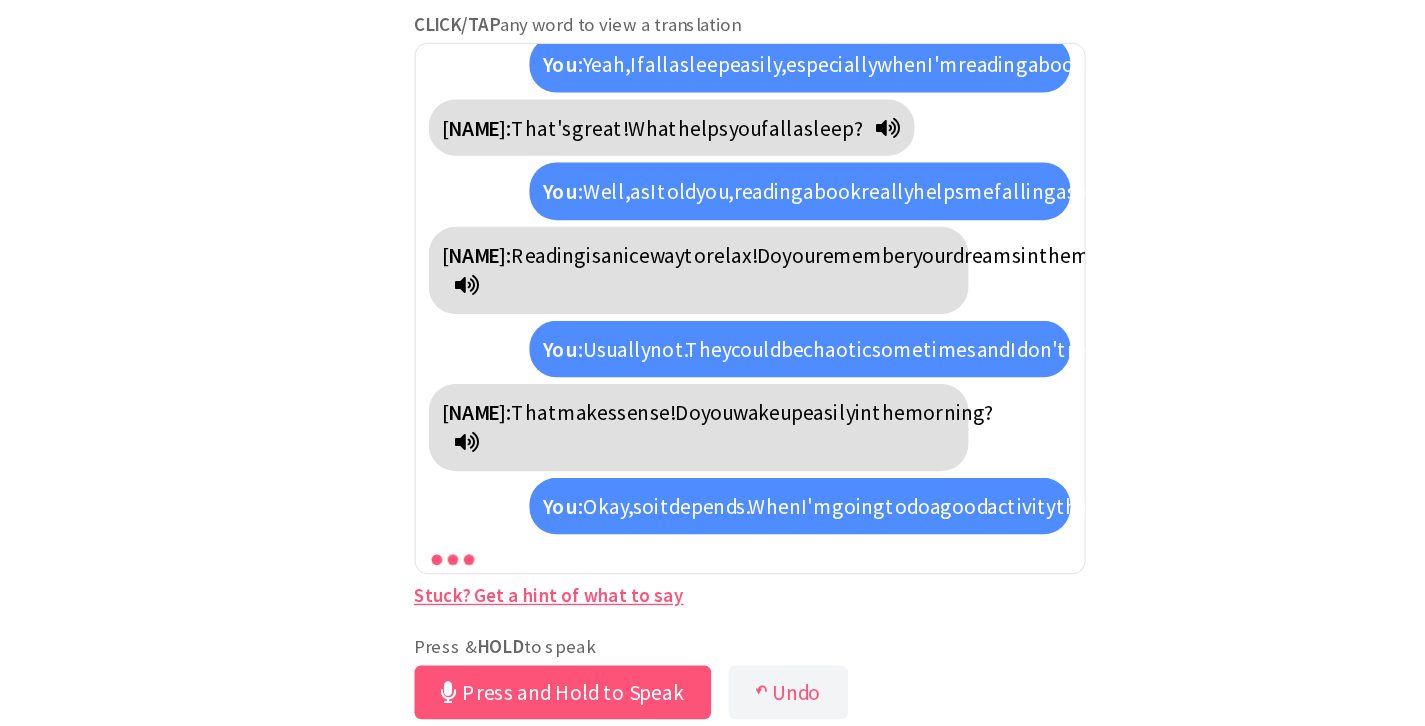 scroll, scrollTop: 315, scrollLeft: 0, axis: vertical 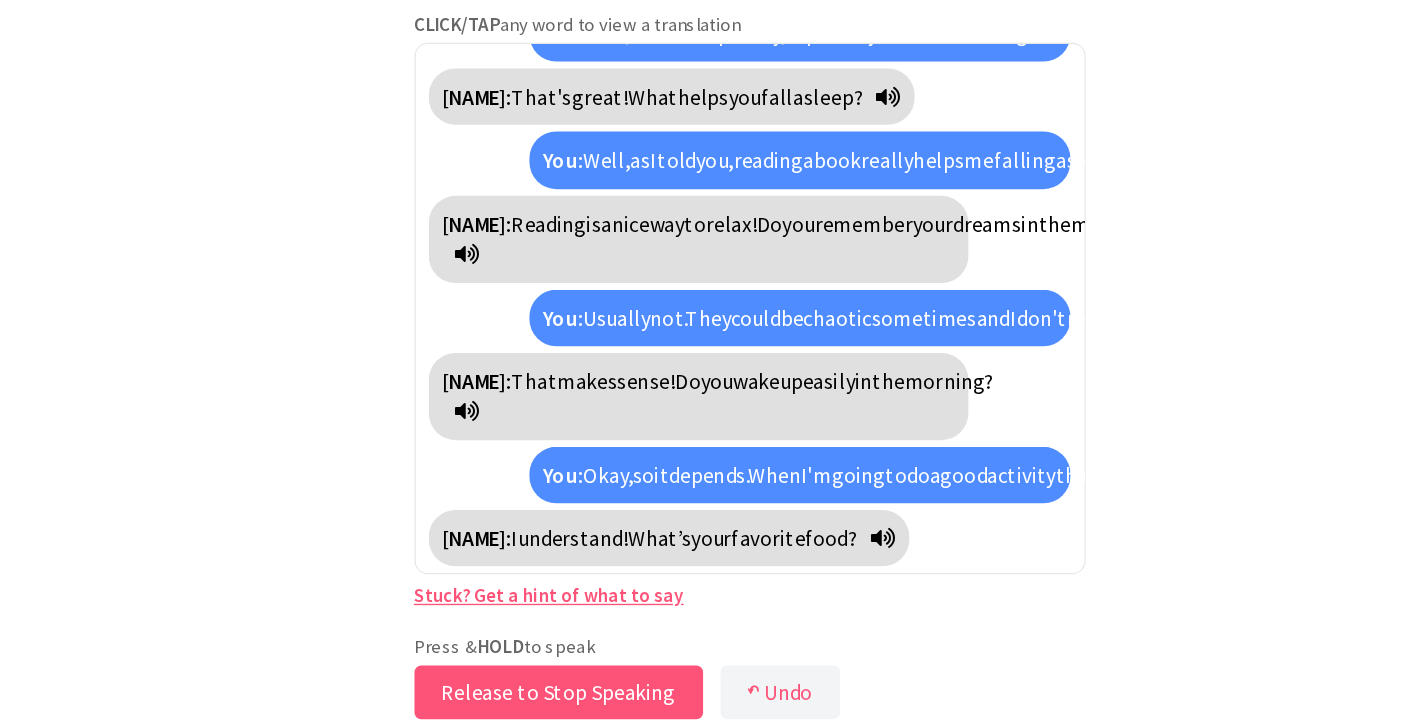 click on "Release to Stop Speaking" at bounding box center (570, 701) 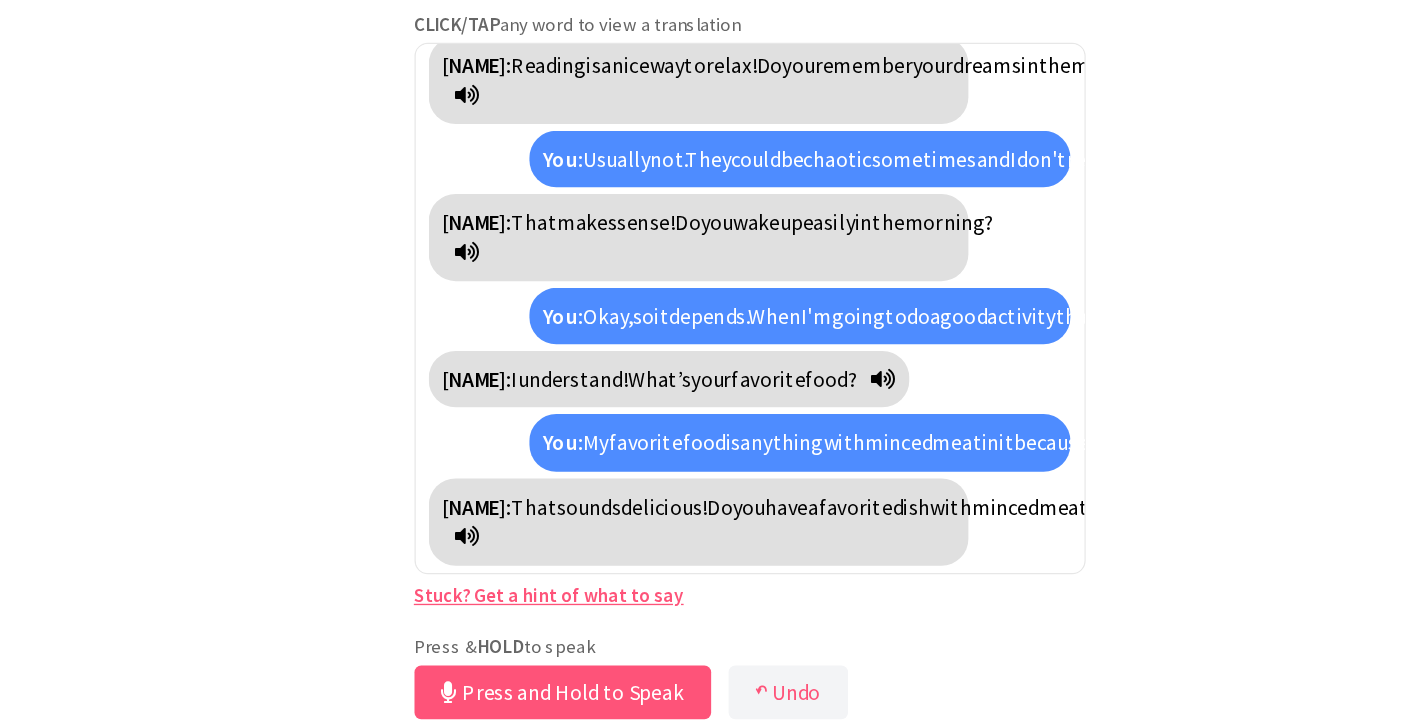 scroll, scrollTop: 455, scrollLeft: 0, axis: vertical 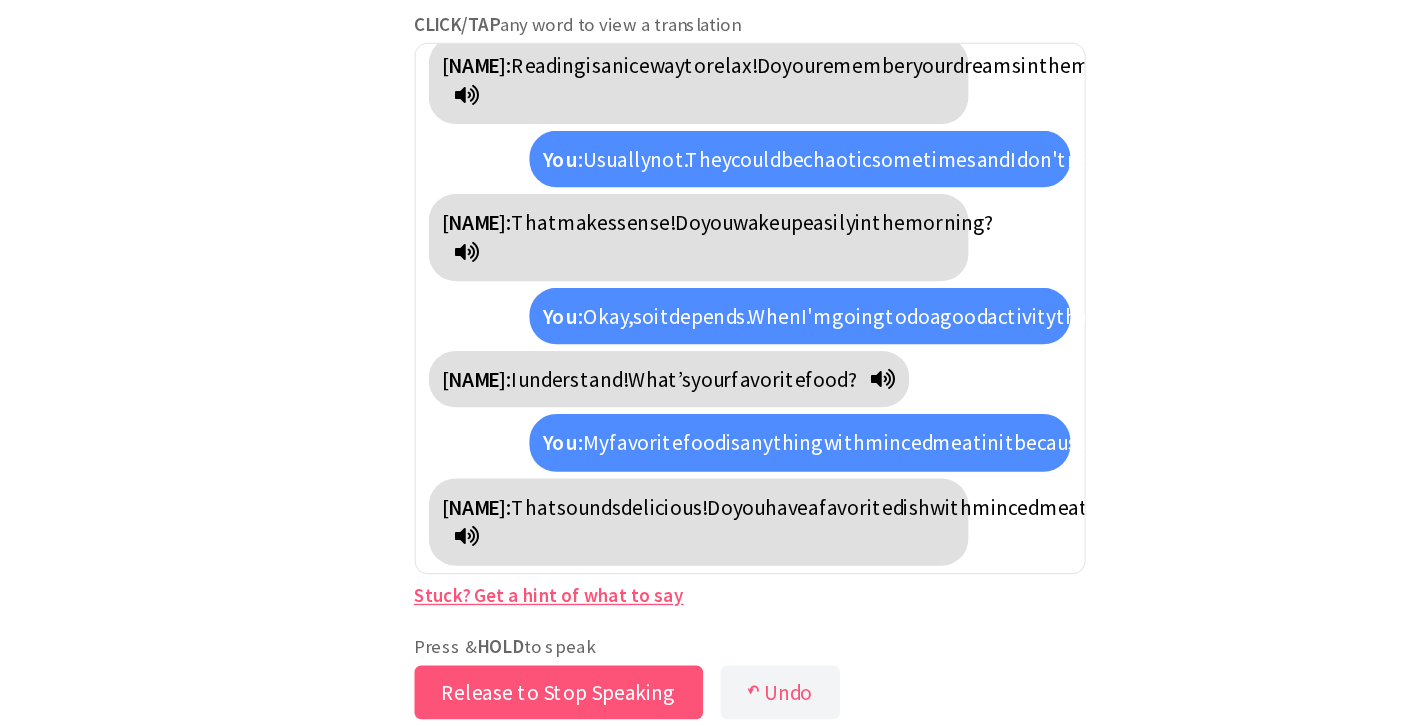 click on "Release to Stop Speaking" at bounding box center (570, 701) 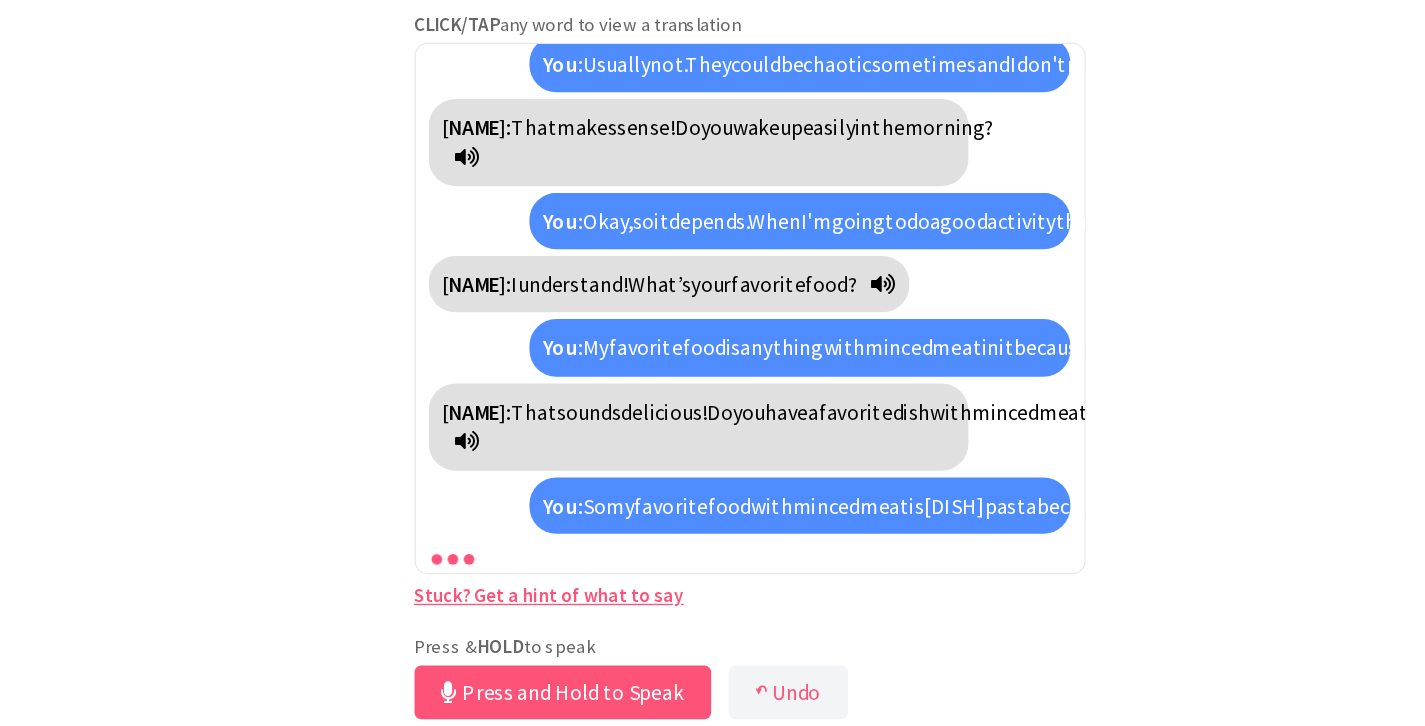 scroll, scrollTop: 662, scrollLeft: 0, axis: vertical 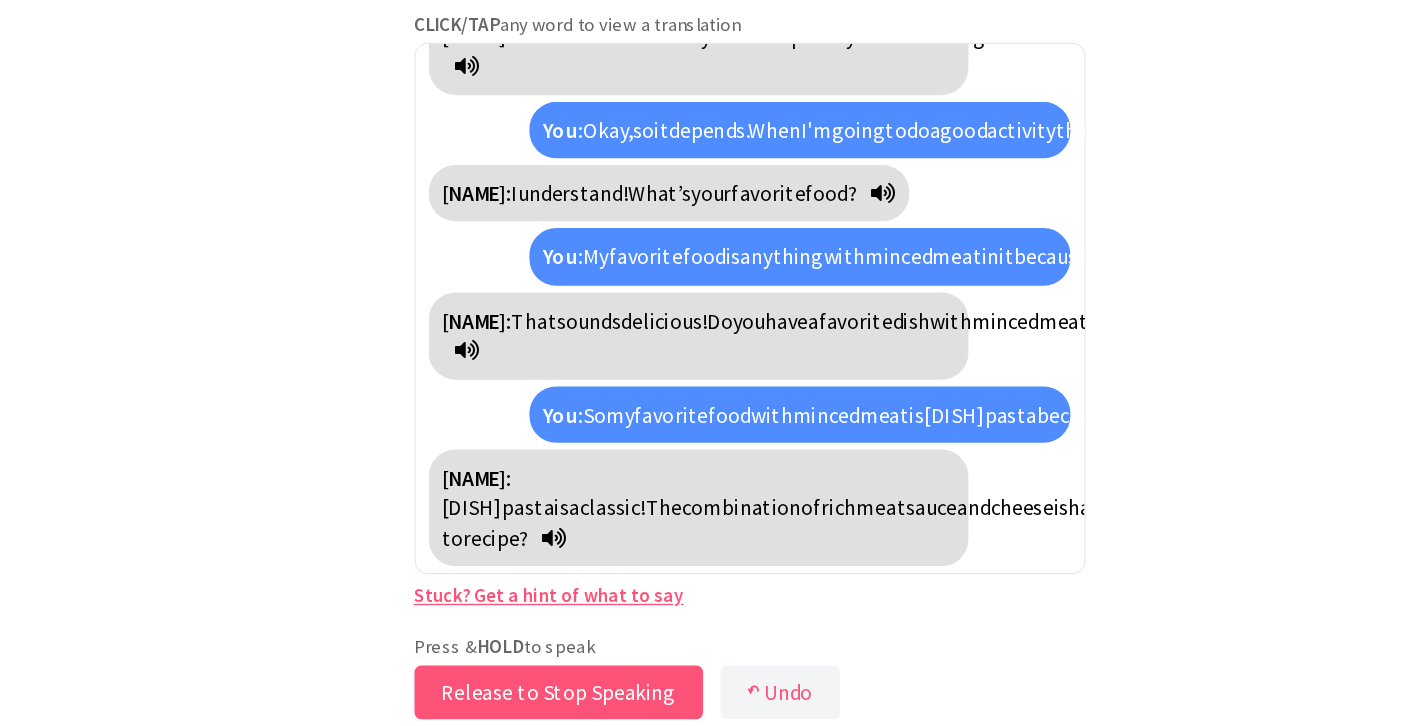 click on "Release to Stop Speaking" at bounding box center [570, 701] 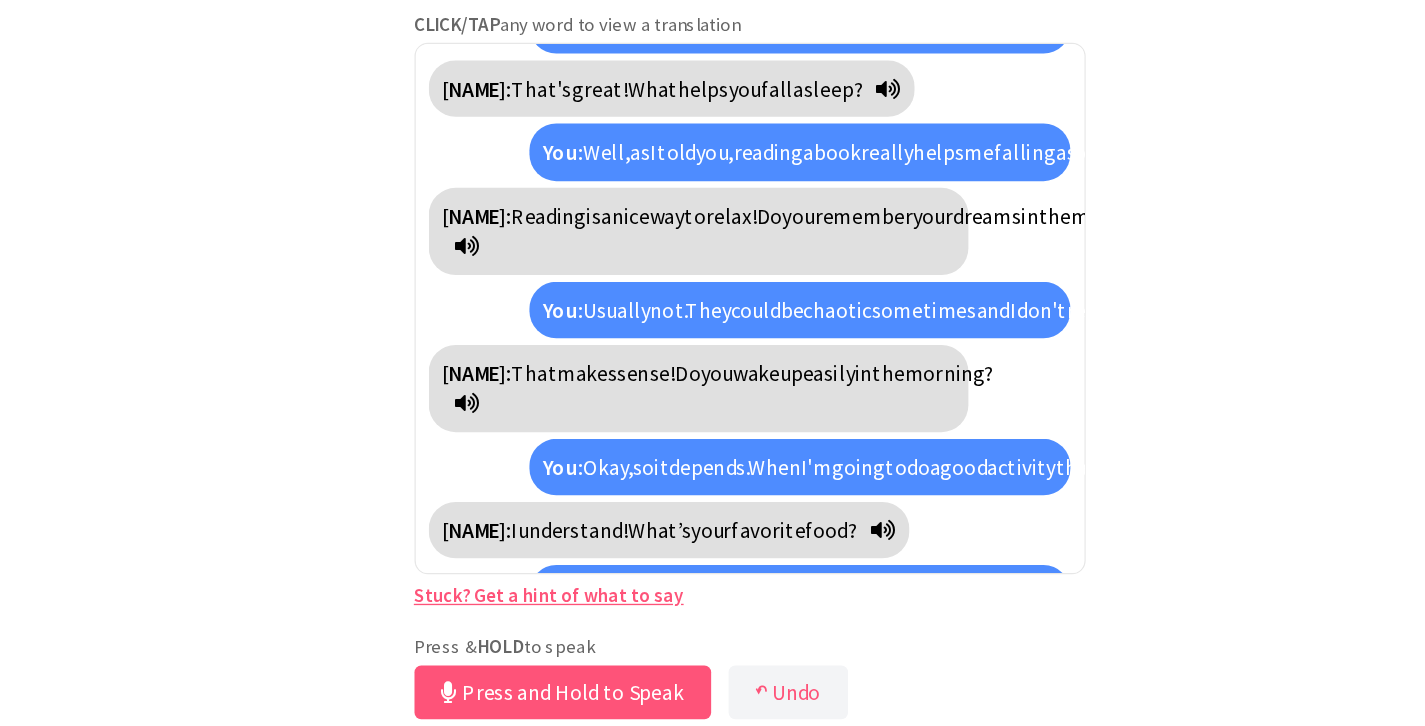 scroll, scrollTop: 217, scrollLeft: 0, axis: vertical 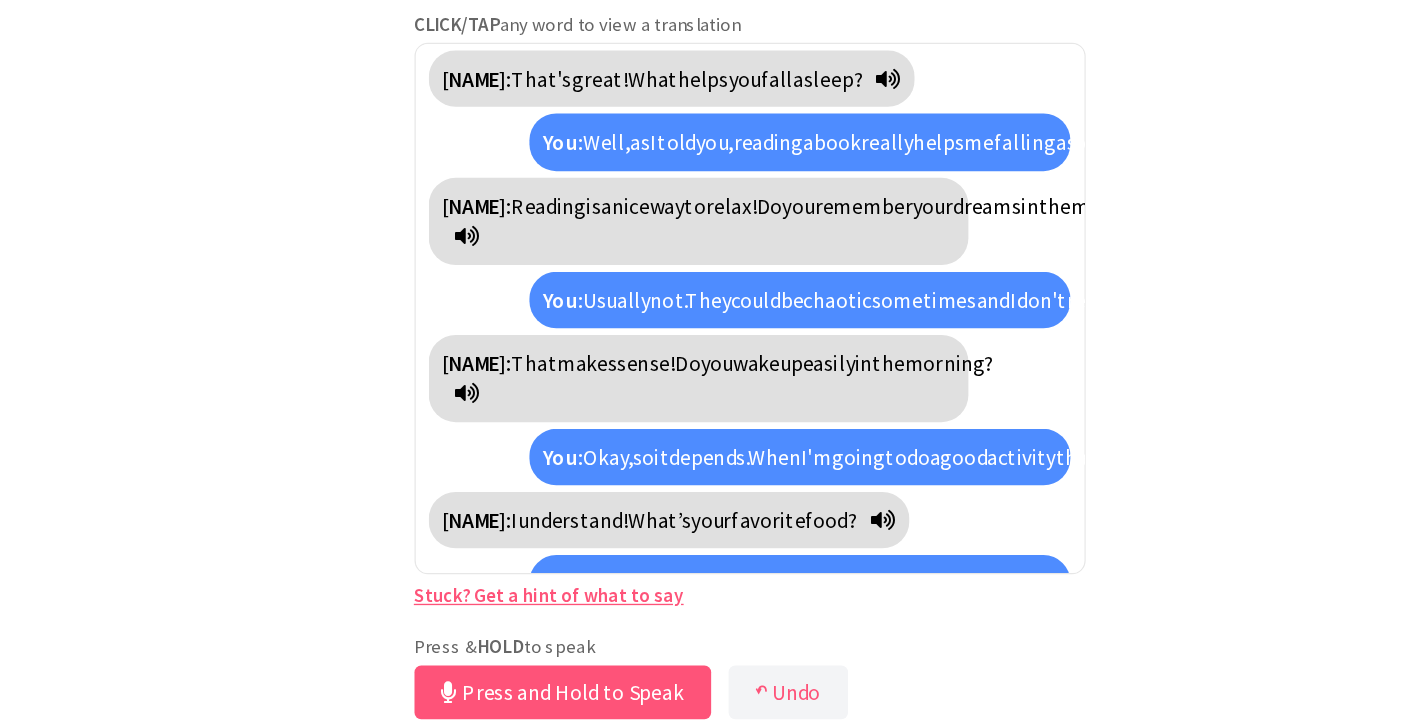 click on "Amelia:  Hi!  How  many  hours  of  sleep  do  you  need  every  night?  You:  Thank  you.  Amelia:  You're  welcome!  Do  you  fall  asleep  easily?  You:  Yeah,  I  fall  asleep  easily,  especially  when  I'm  reading  a  book.  Amelia:  That's  great!  What  helps  you  fall  asleep?  You:  Well,  as  I  told  you,  reading  a  book  really  helps  me  falling  asleep.  Amelia:  Reading  is  a  nice  way  to  relax!  Do  you  remember  your  dreams  in  the  morning?  You:  Usually  not.  They  could  be  chaotic  sometimes  and  I  don't  remember  most  of  them.  Amelia:  That  makes  sense!  Do  you  wake  up  easily  in  the  morning?  You:  Okay,  so  it  depends.  When  I'm  going  to  do  a  good  activity  that  day,  I  wake  up  really  easily.  If  not,  I  cannot  wake  up  really  easily.  Amelia:  I  understand!  What’s  your  favorite  food?  You:  My  favorite  food  is  anything  with  minced  meat  in  it  because  I'm  a  meat  lover  Amelia:  That  sounds  delicious!  Do  you  have" at bounding box center (713, 415) 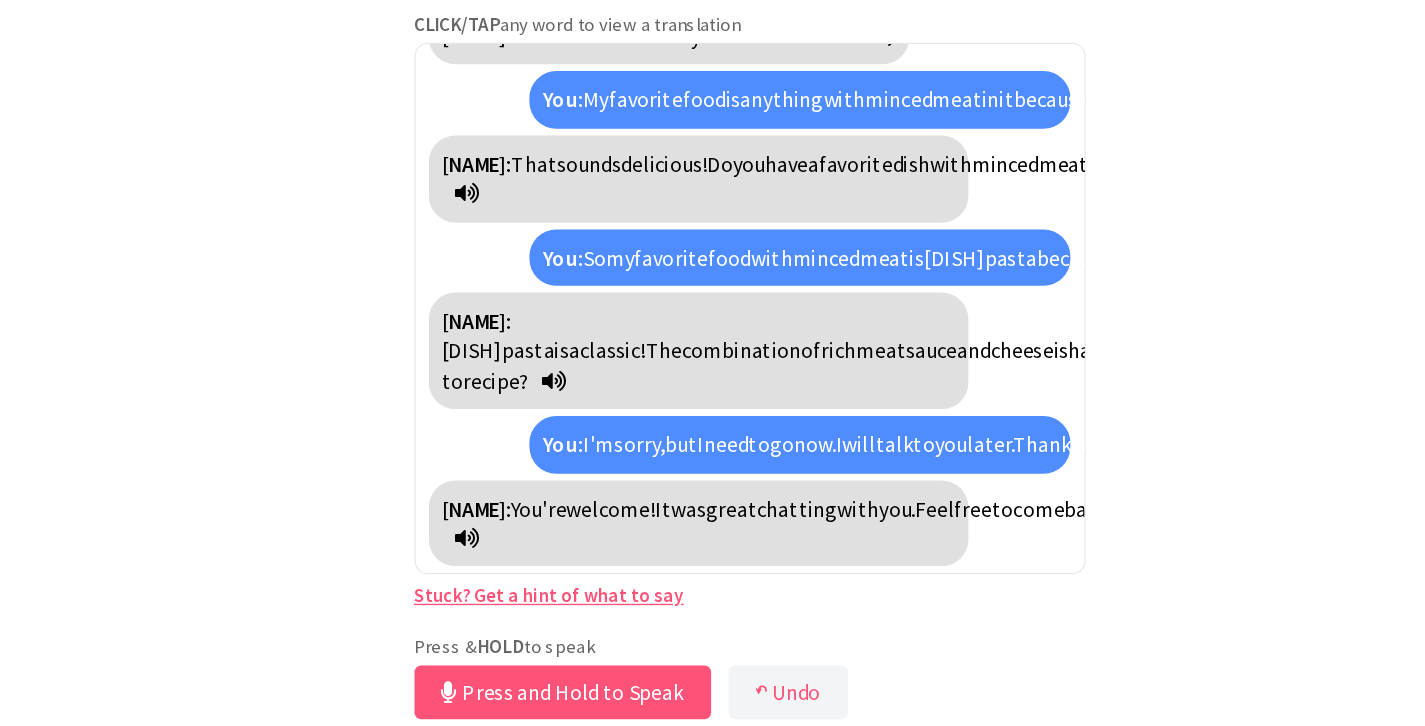 scroll, scrollTop: 824, scrollLeft: 0, axis: vertical 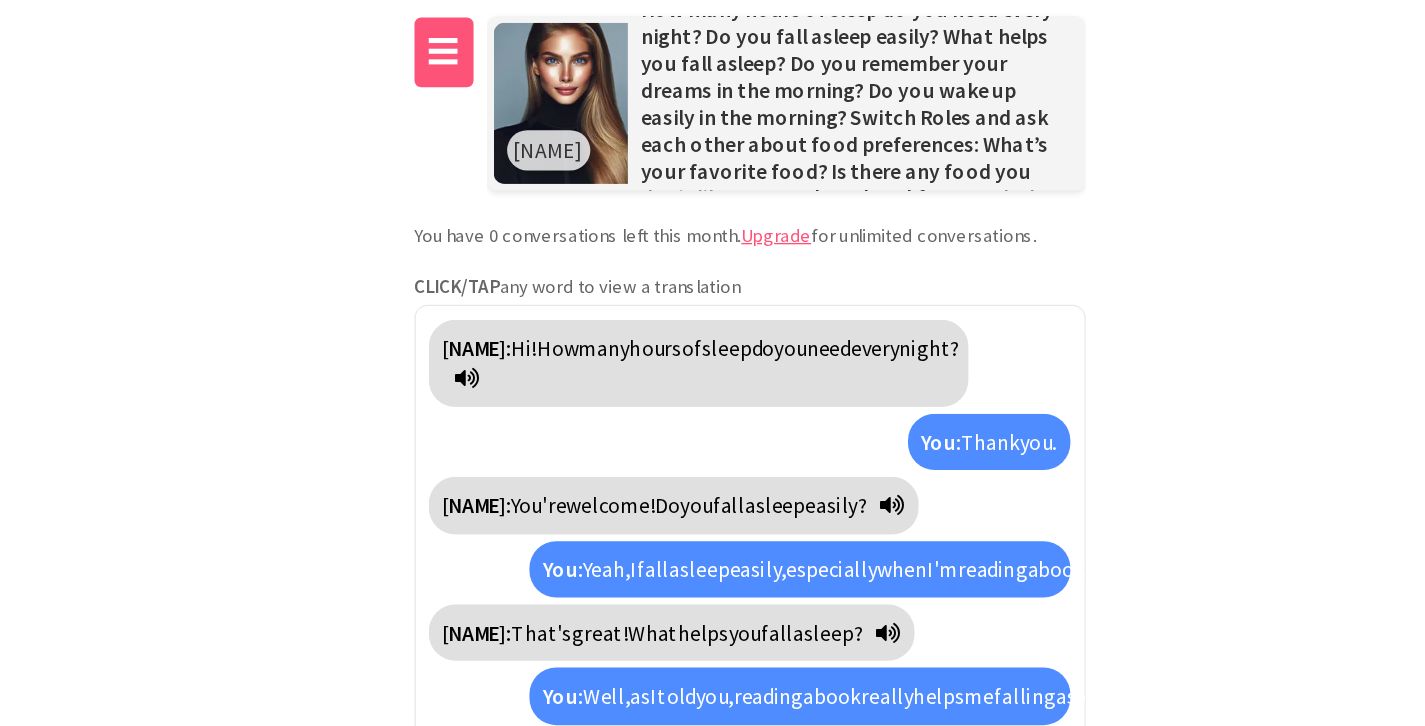 click on "☰" at bounding box center [485, 39] 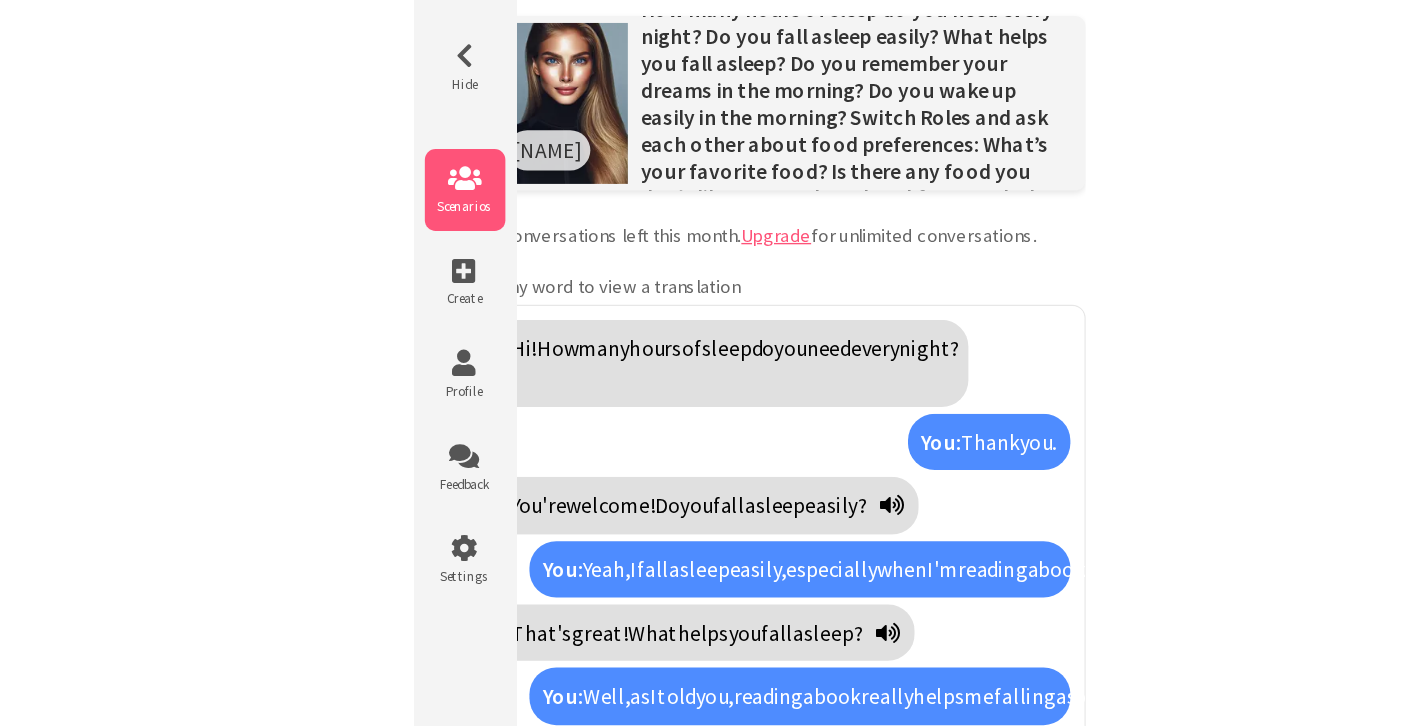 click at bounding box center [501, 133] 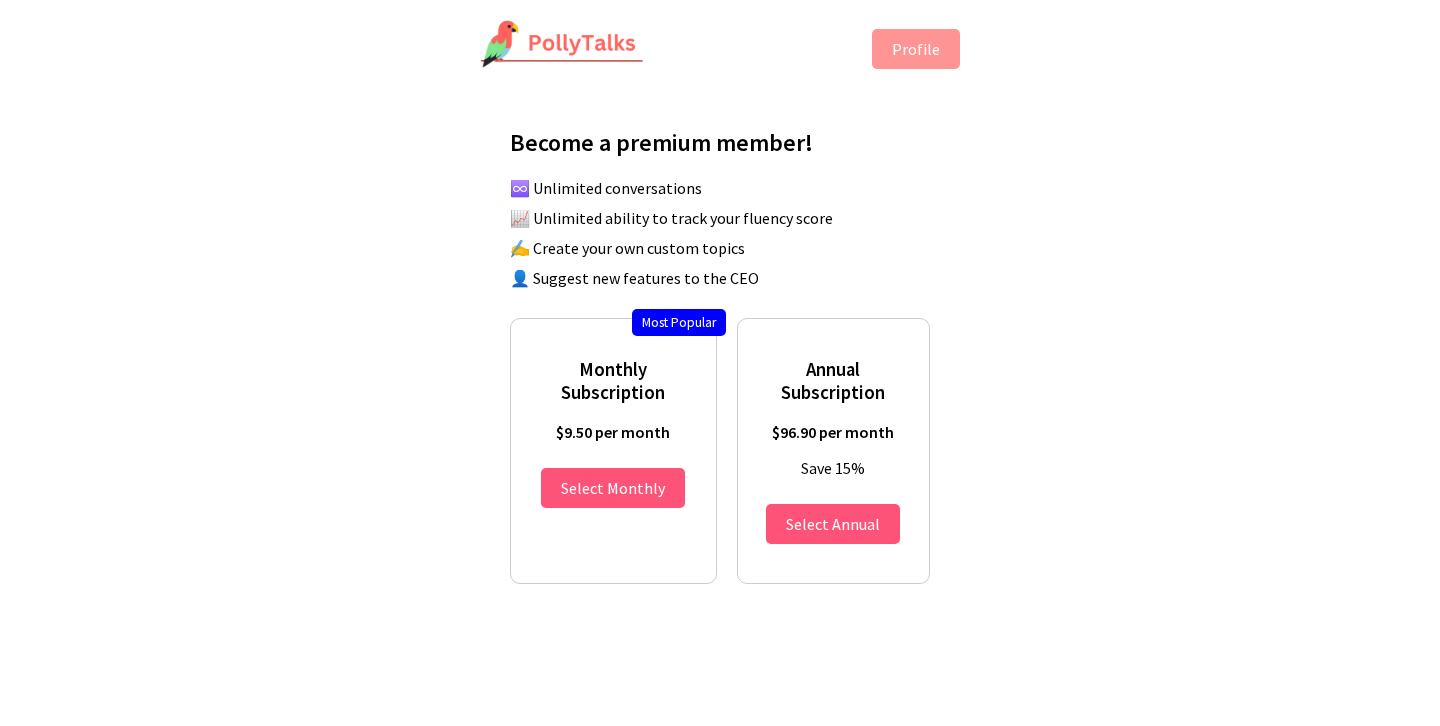 scroll, scrollTop: 0, scrollLeft: 0, axis: both 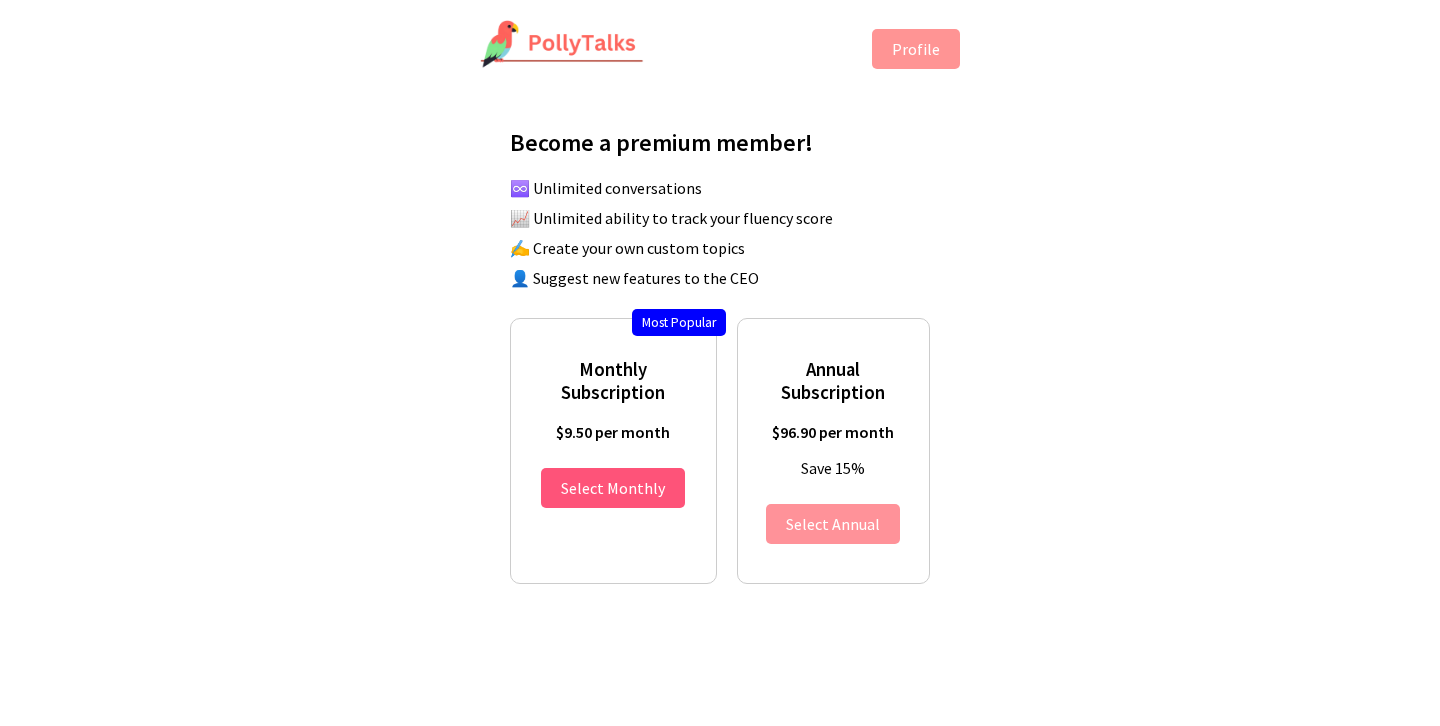 click on "Select Annual" at bounding box center (833, 524) 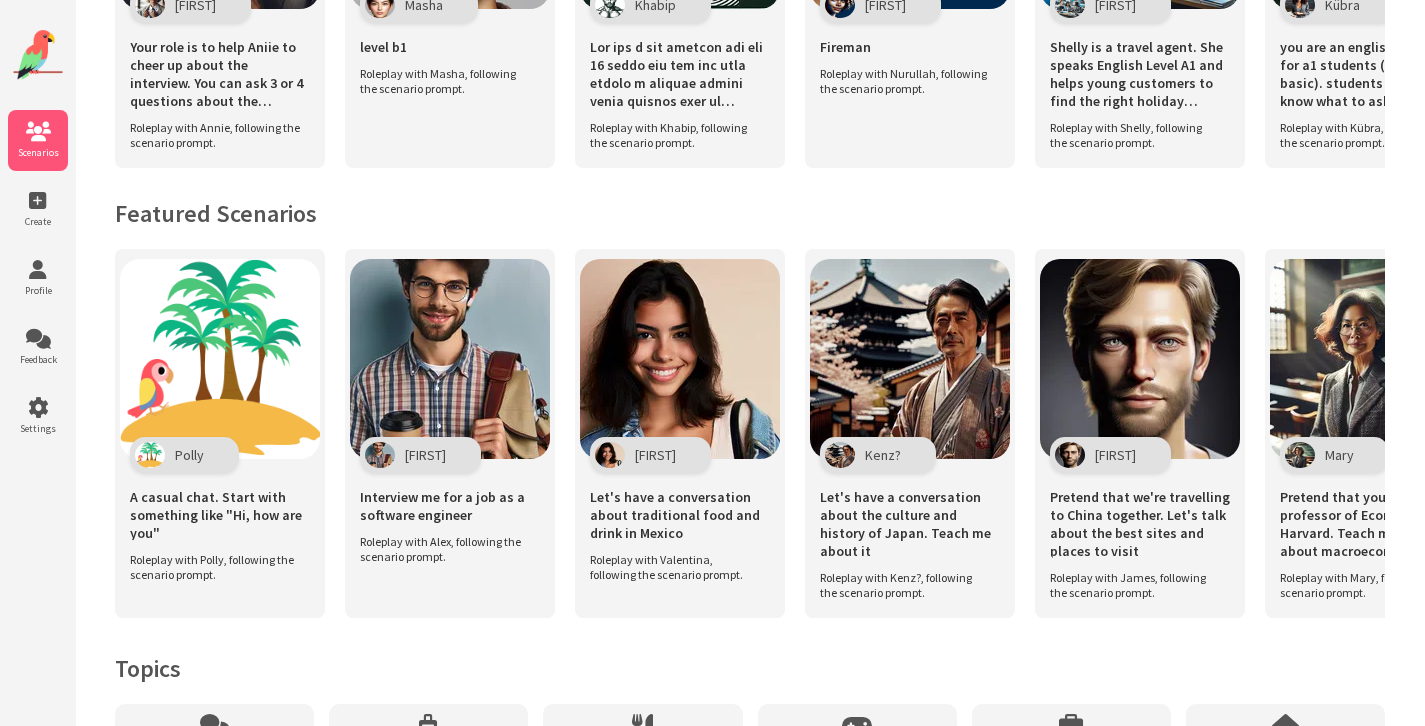 scroll, scrollTop: 1326, scrollLeft: 0, axis: vertical 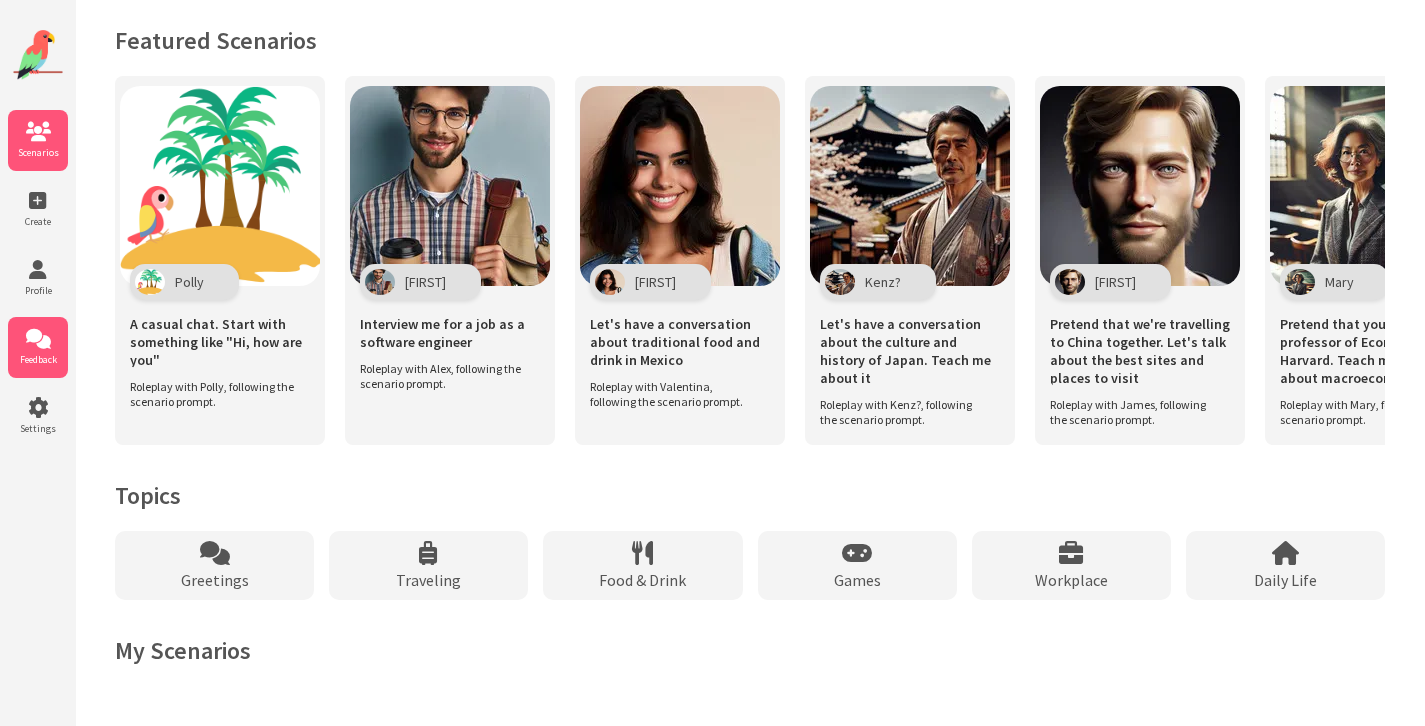 click on "Feedback" at bounding box center (38, 347) 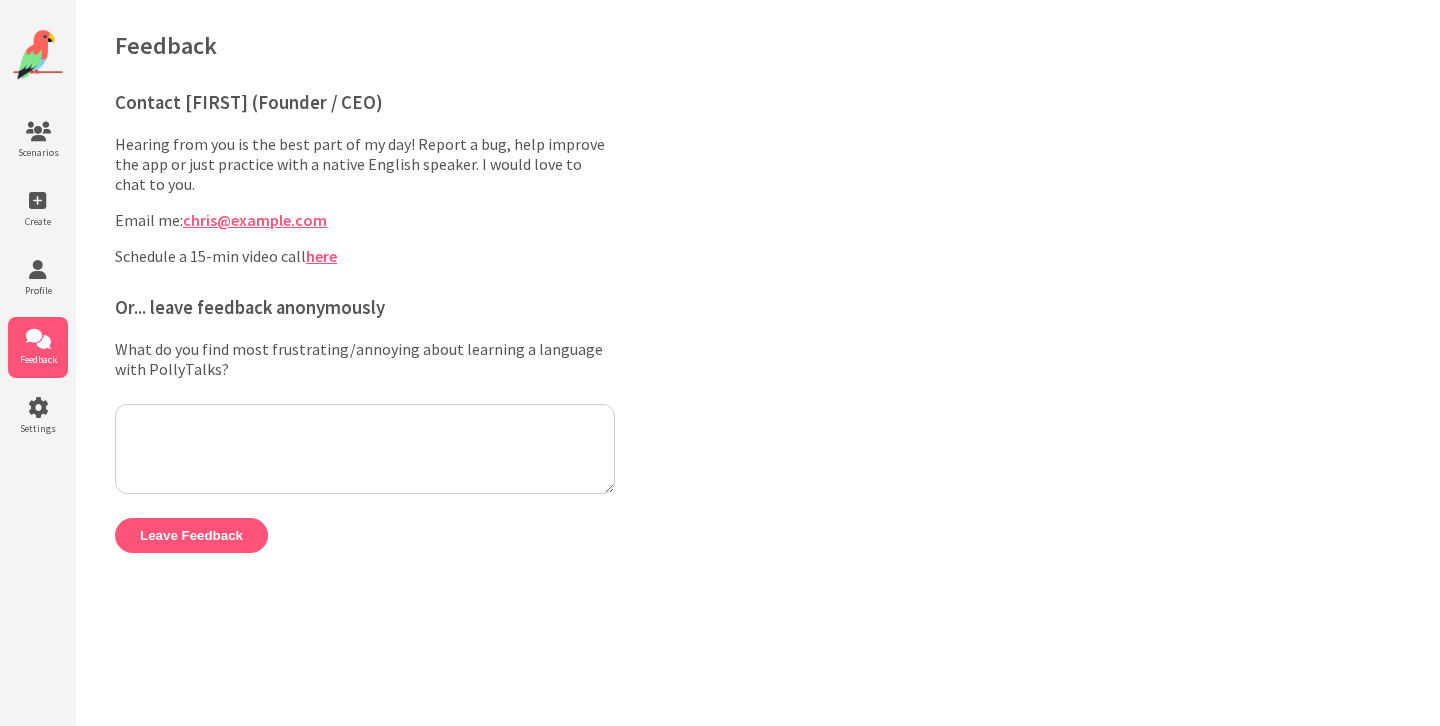 scroll, scrollTop: 0, scrollLeft: 0, axis: both 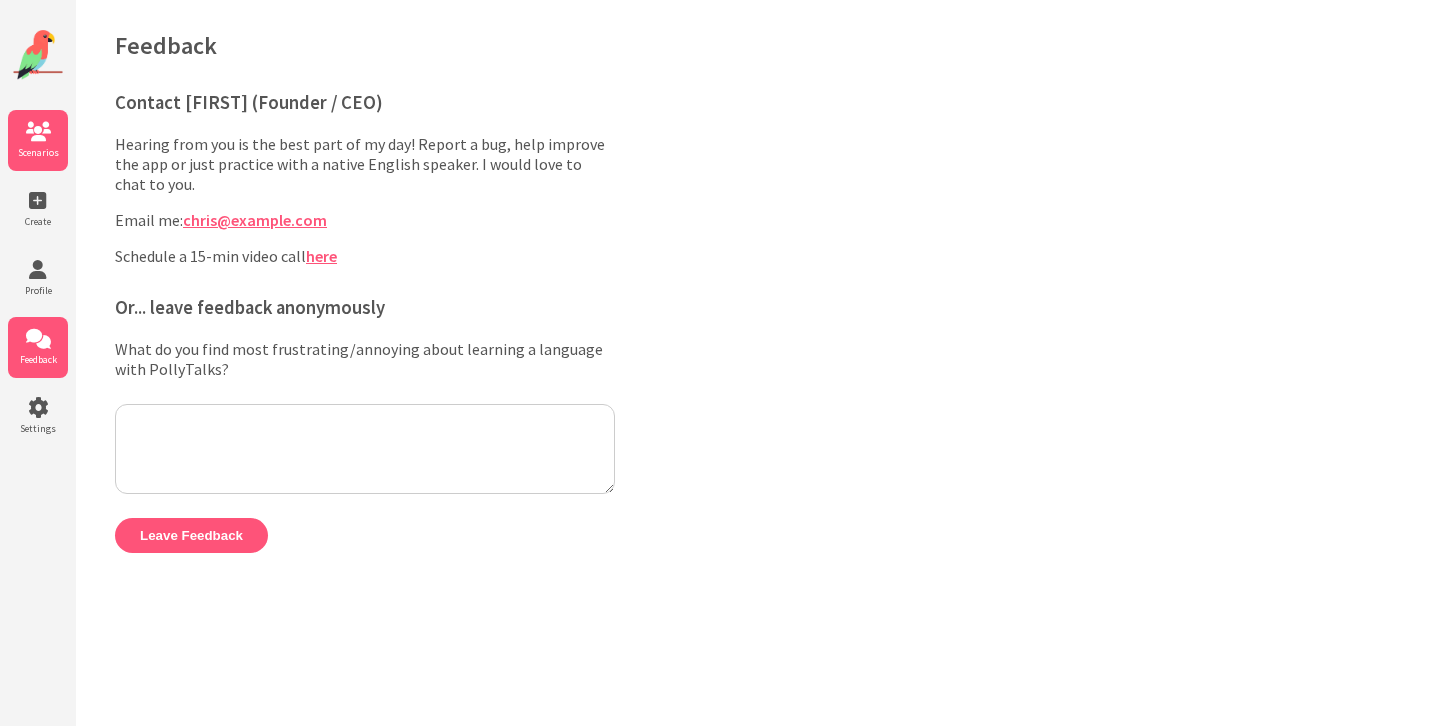 click at bounding box center [38, 132] 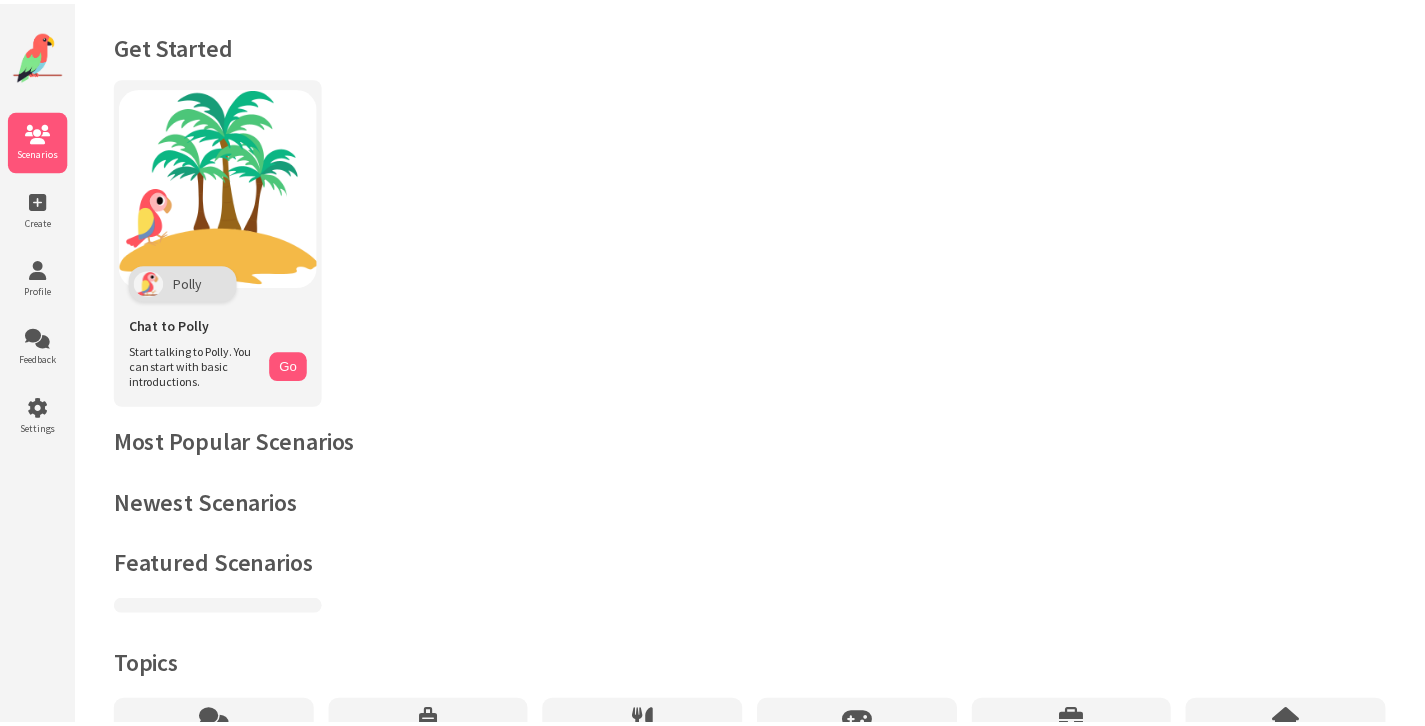 scroll, scrollTop: 0, scrollLeft: 0, axis: both 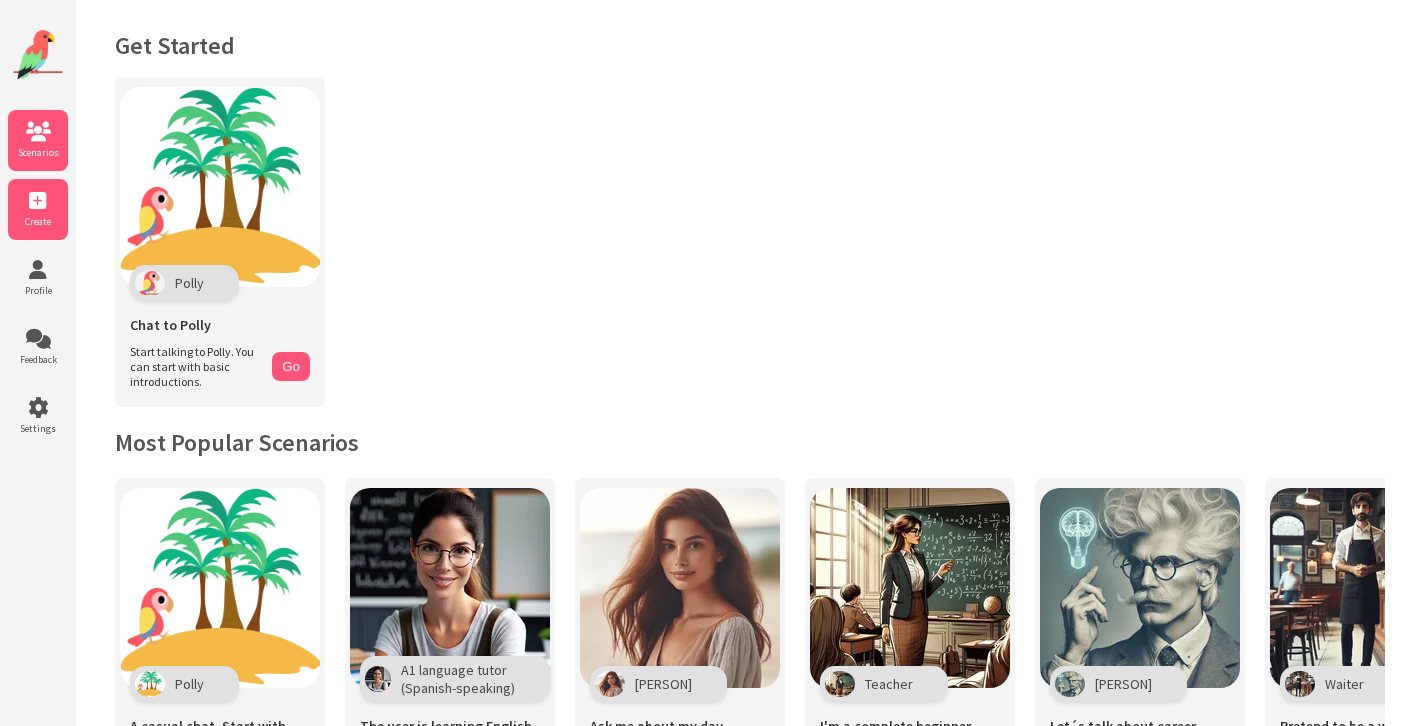 click on "Create" at bounding box center (38, 209) 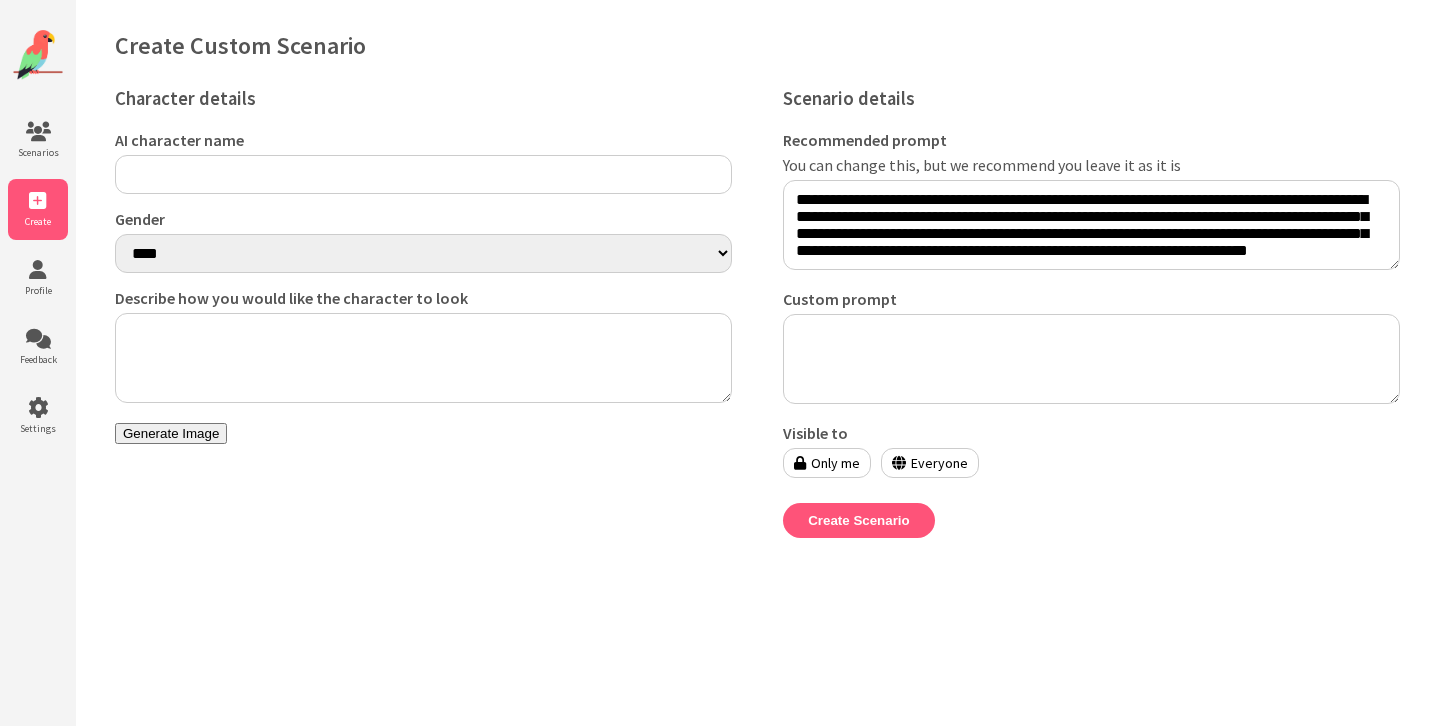 scroll, scrollTop: 0, scrollLeft: 0, axis: both 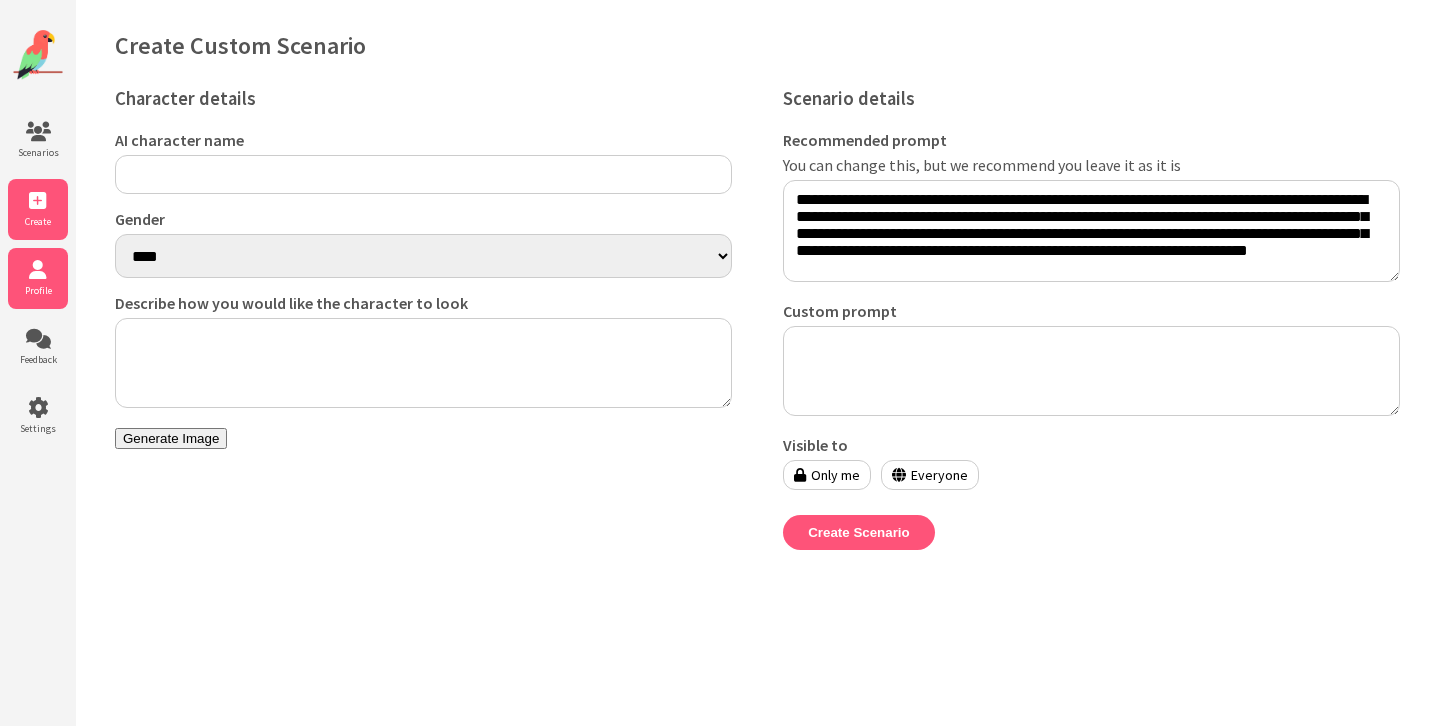 click on "Profile" at bounding box center [38, 278] 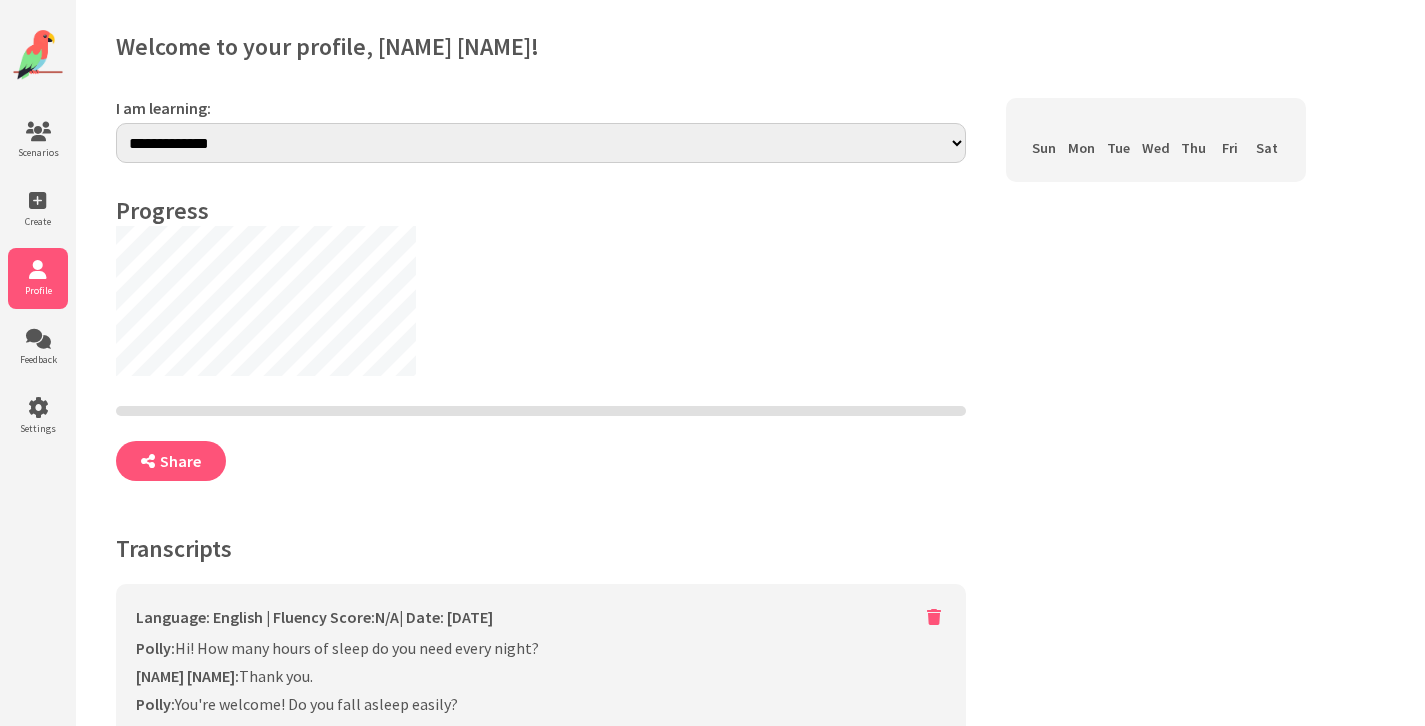 scroll, scrollTop: 0, scrollLeft: 0, axis: both 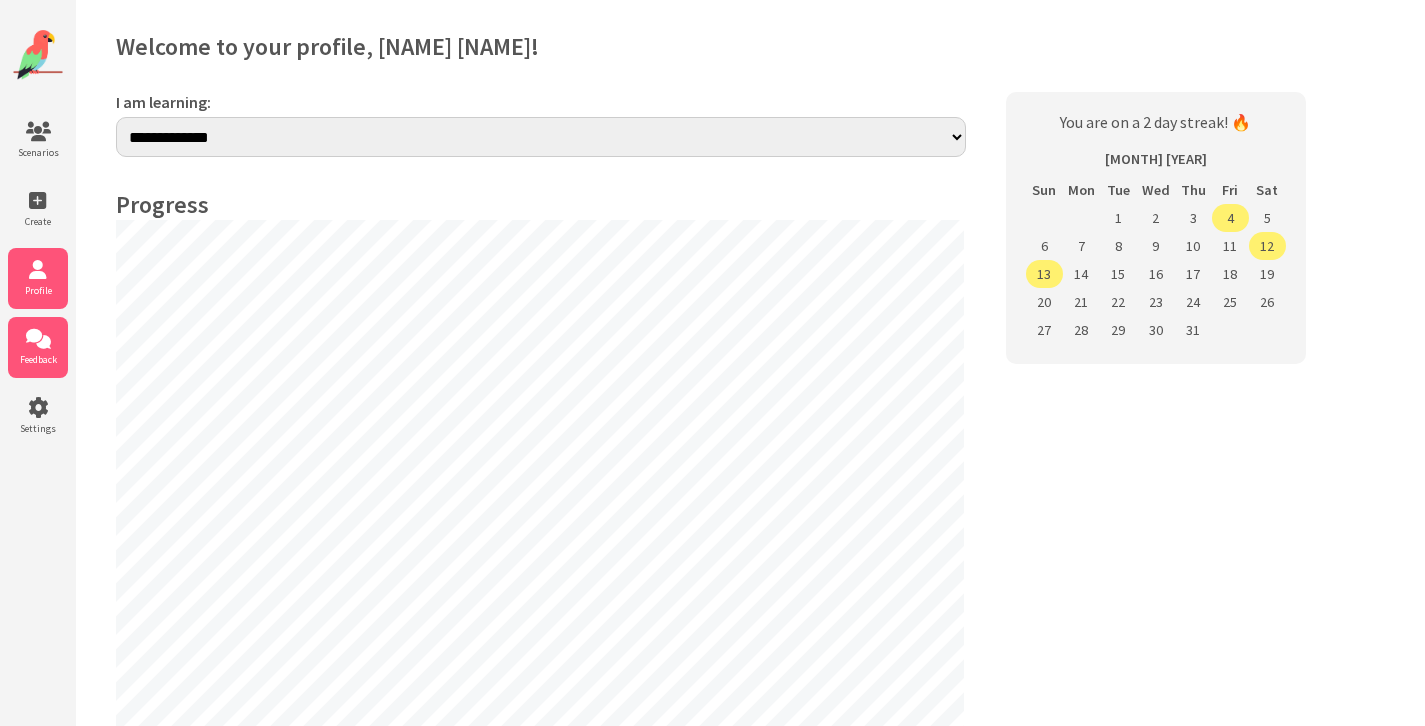 select on "**" 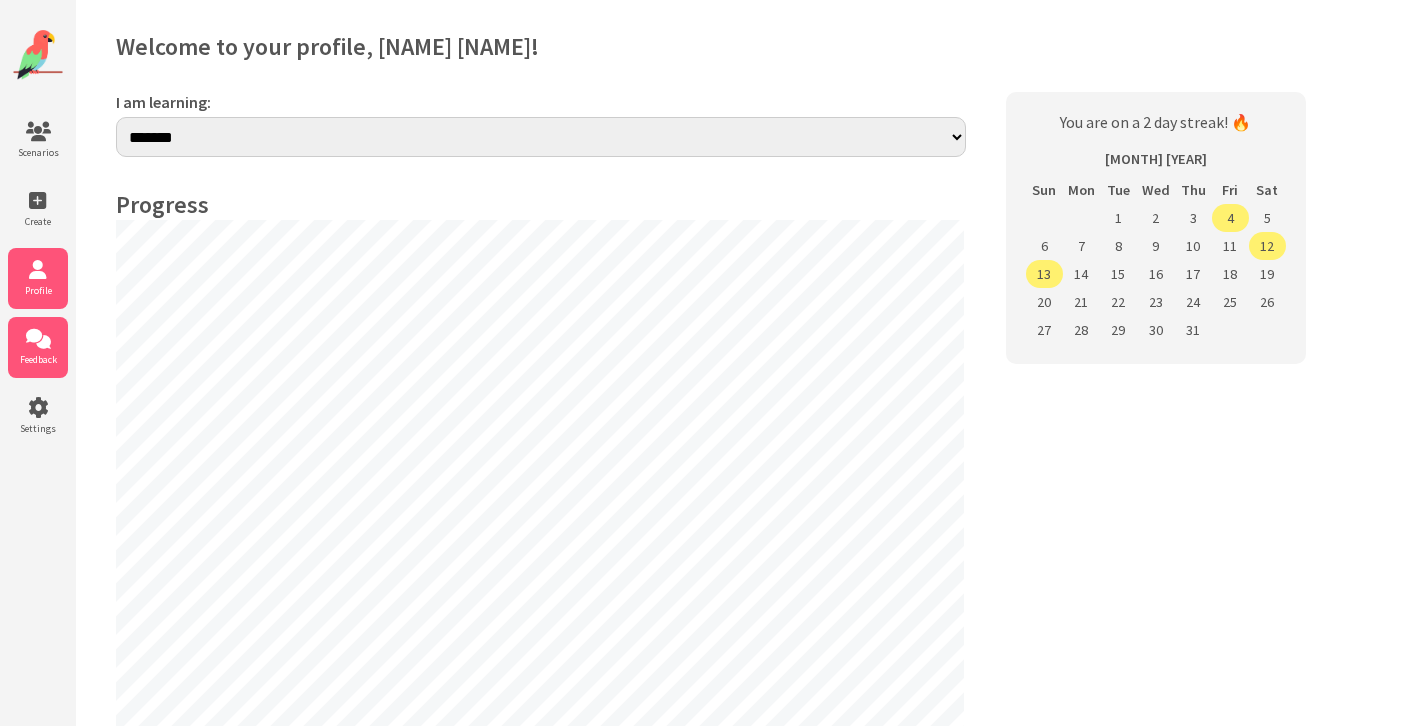 click on "Feedback" at bounding box center (38, 359) 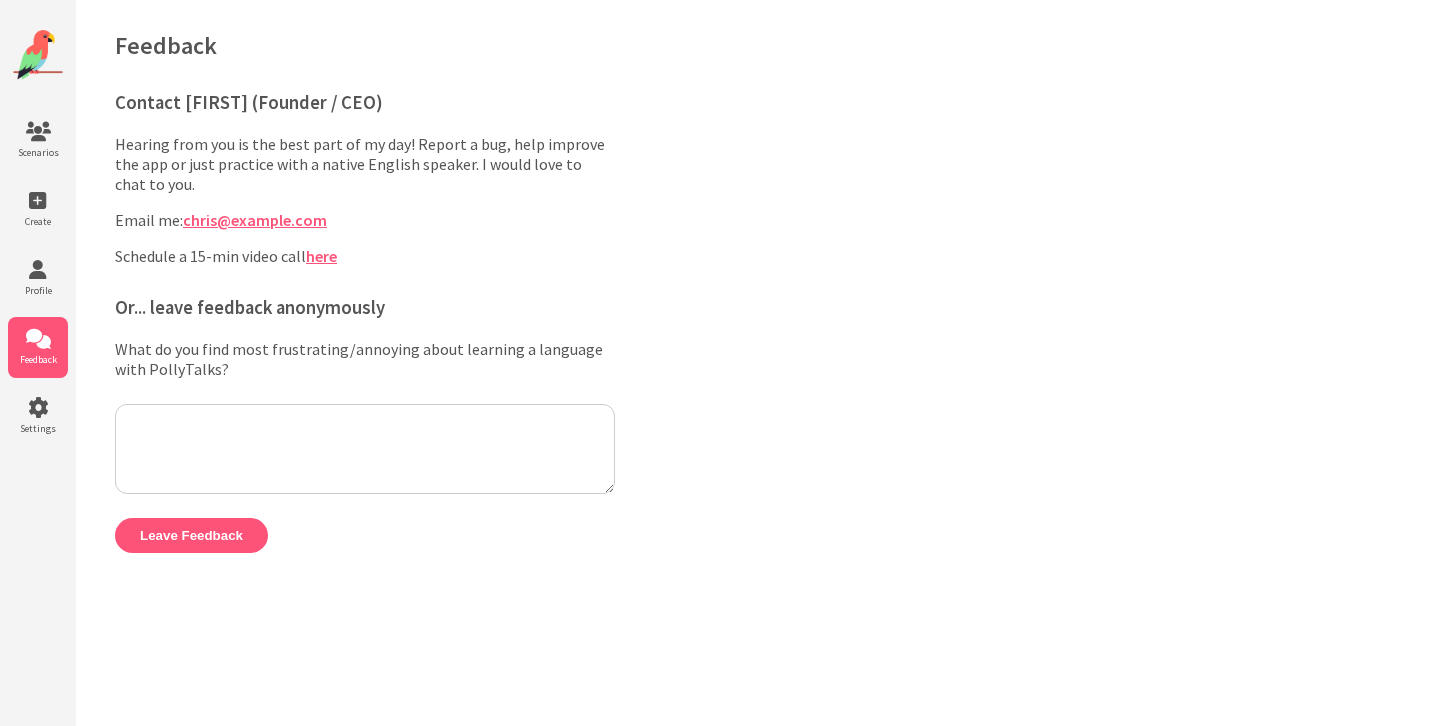 scroll, scrollTop: 0, scrollLeft: 0, axis: both 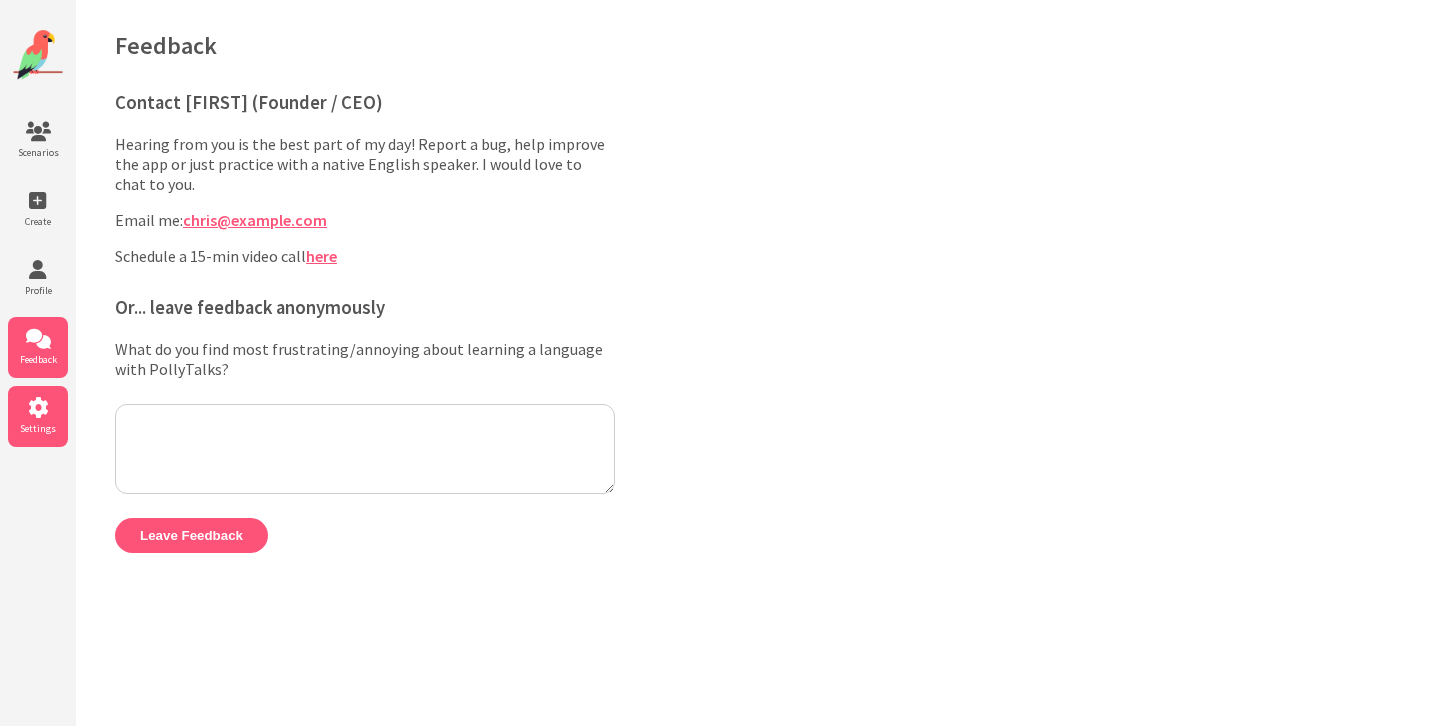 click at bounding box center (38, 408) 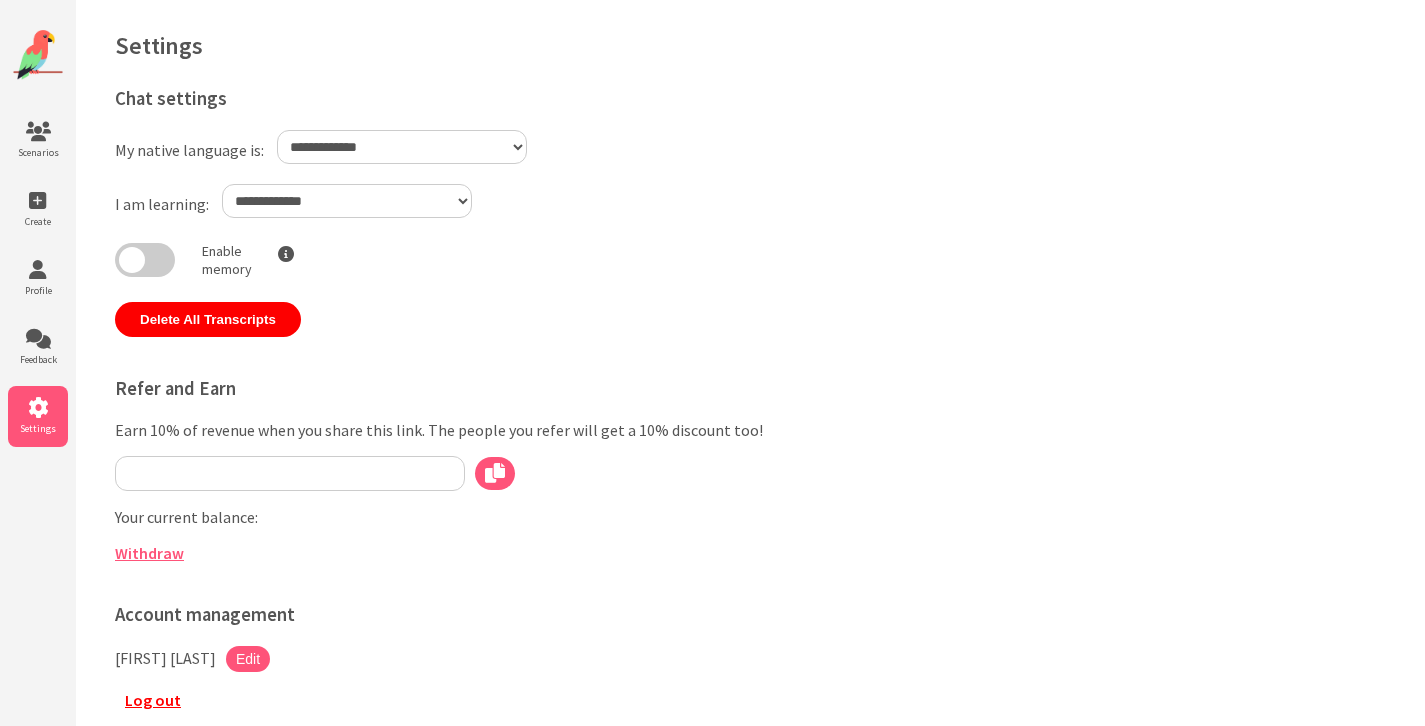 scroll, scrollTop: 0, scrollLeft: 0, axis: both 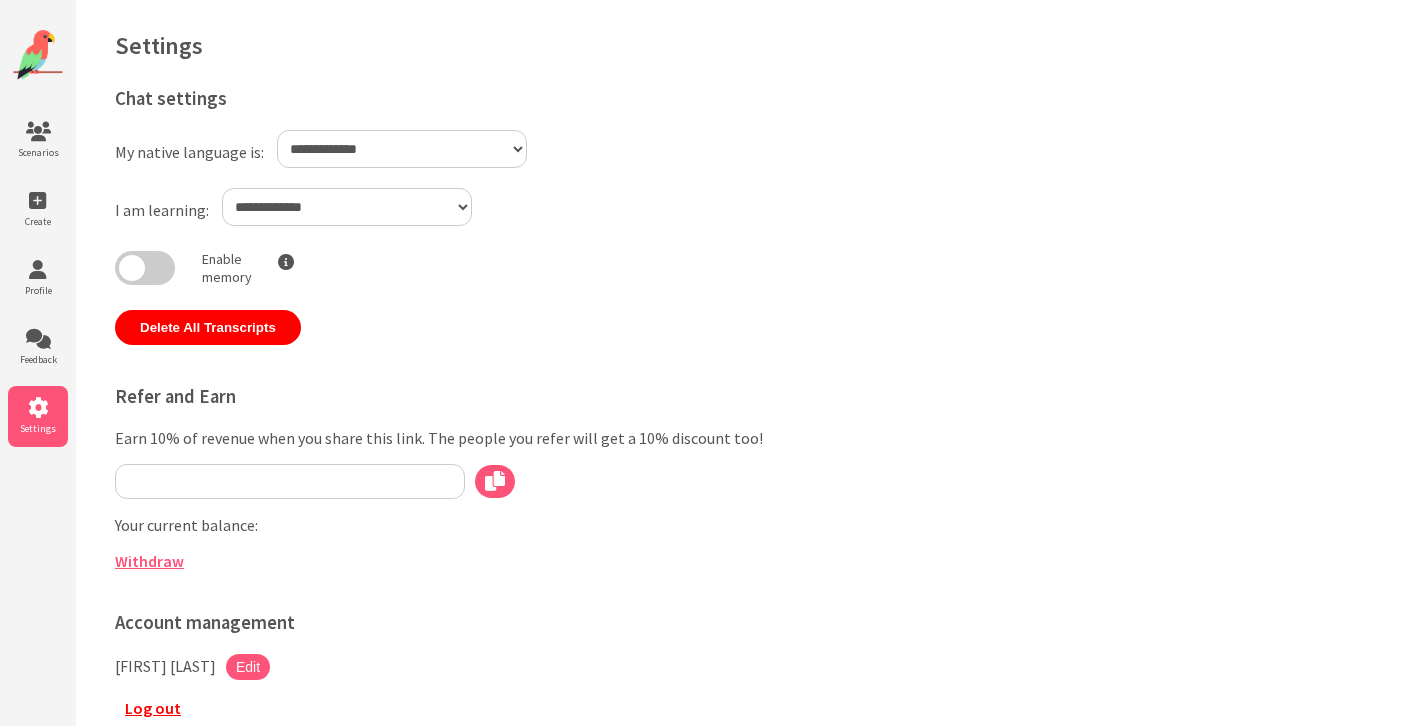 type on "**********" 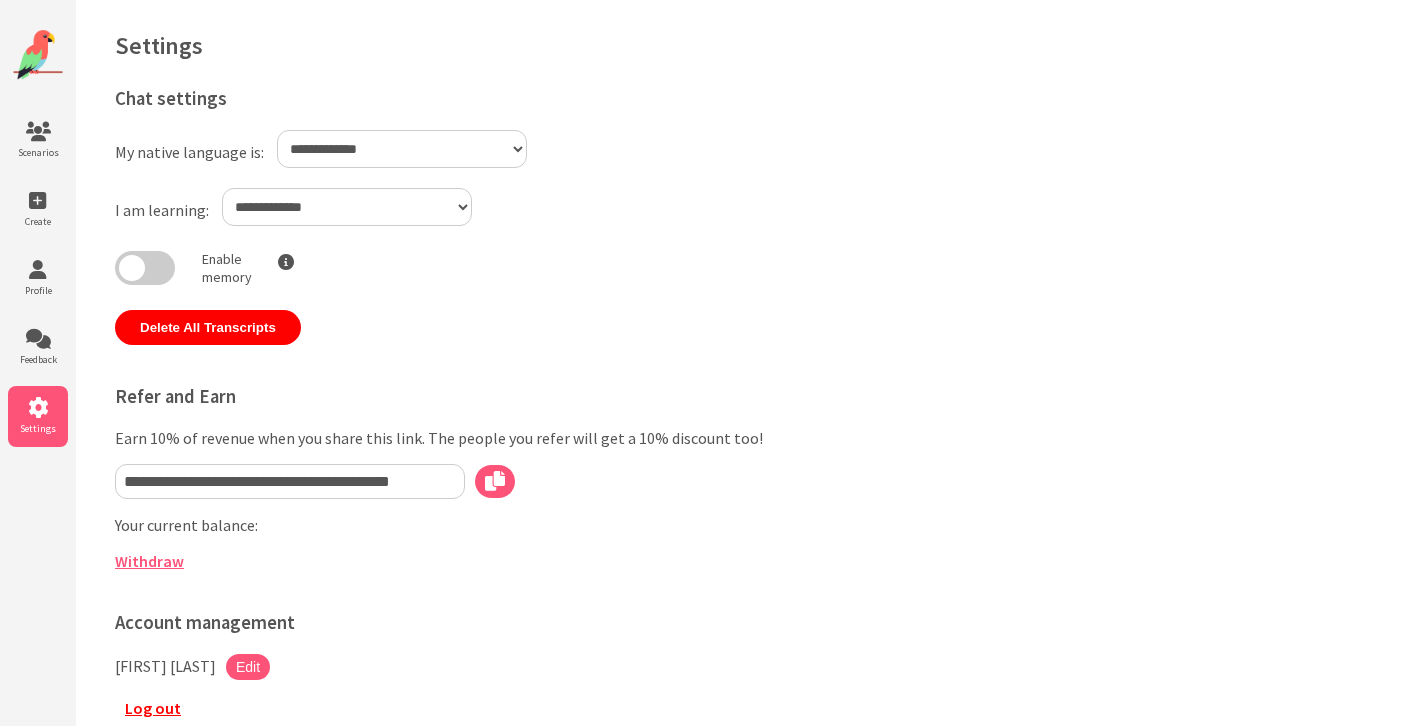 select on "**" 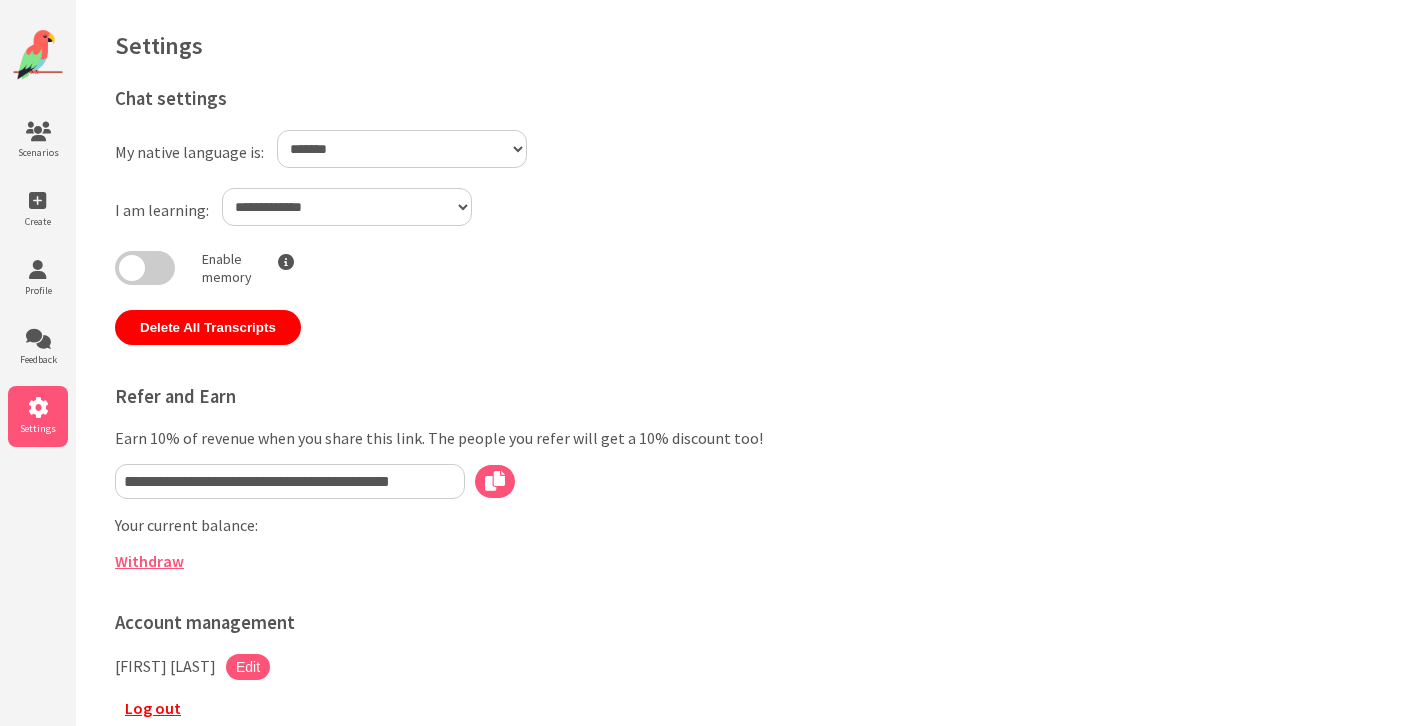 select on "**" 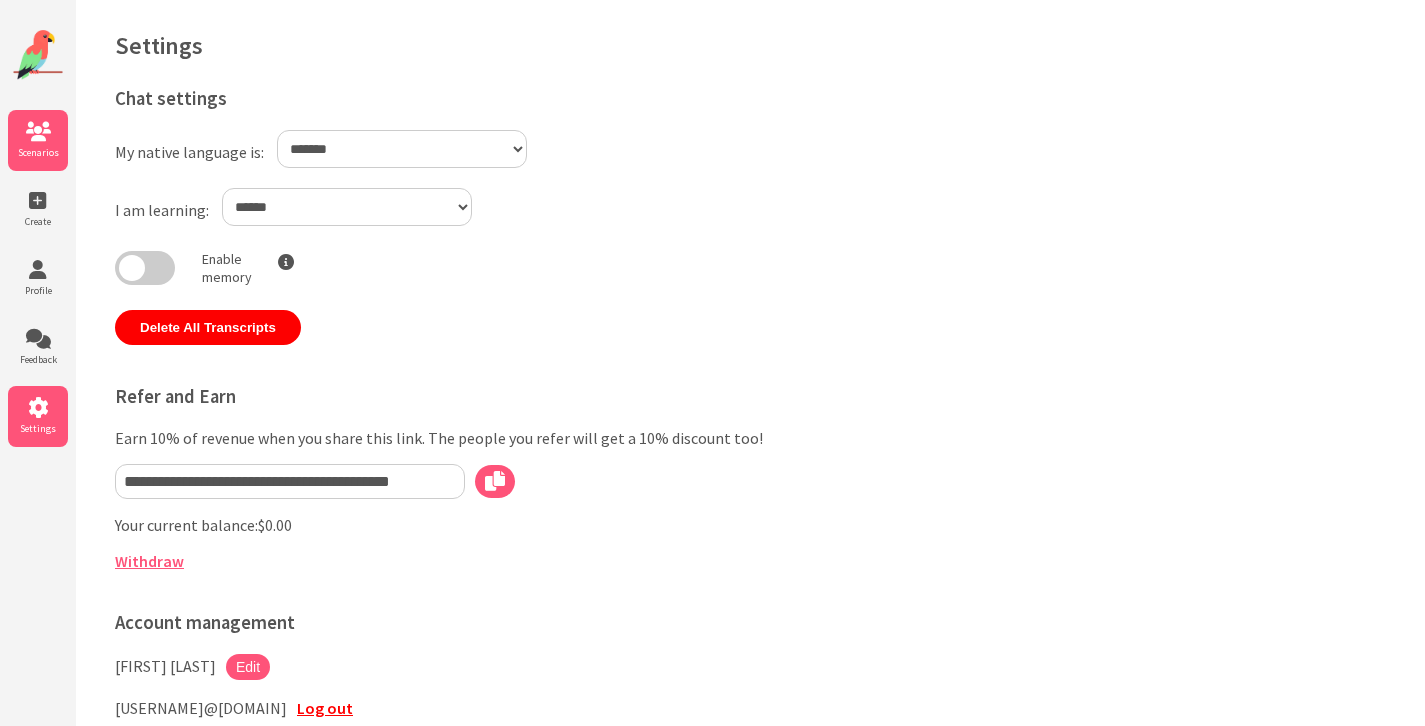 click at bounding box center (38, 132) 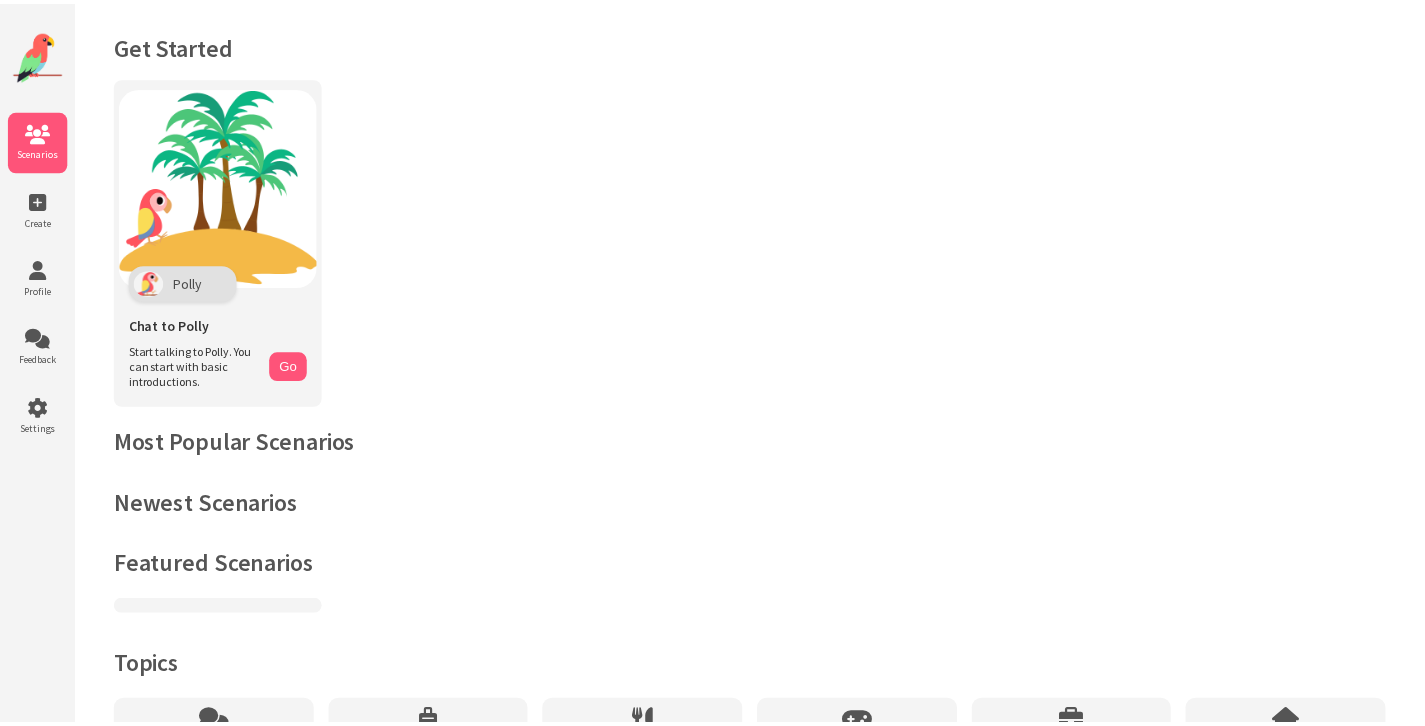 scroll, scrollTop: 0, scrollLeft: 0, axis: both 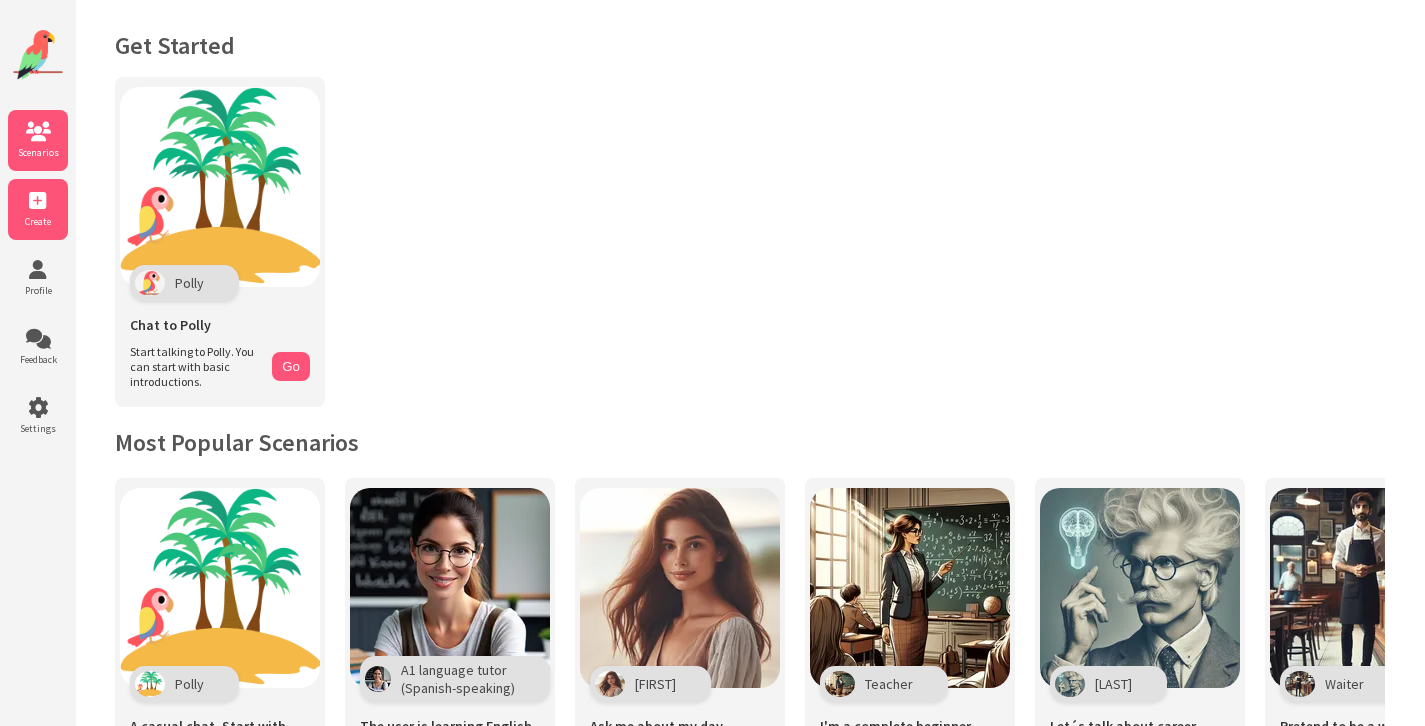 click on "Create" at bounding box center (38, 209) 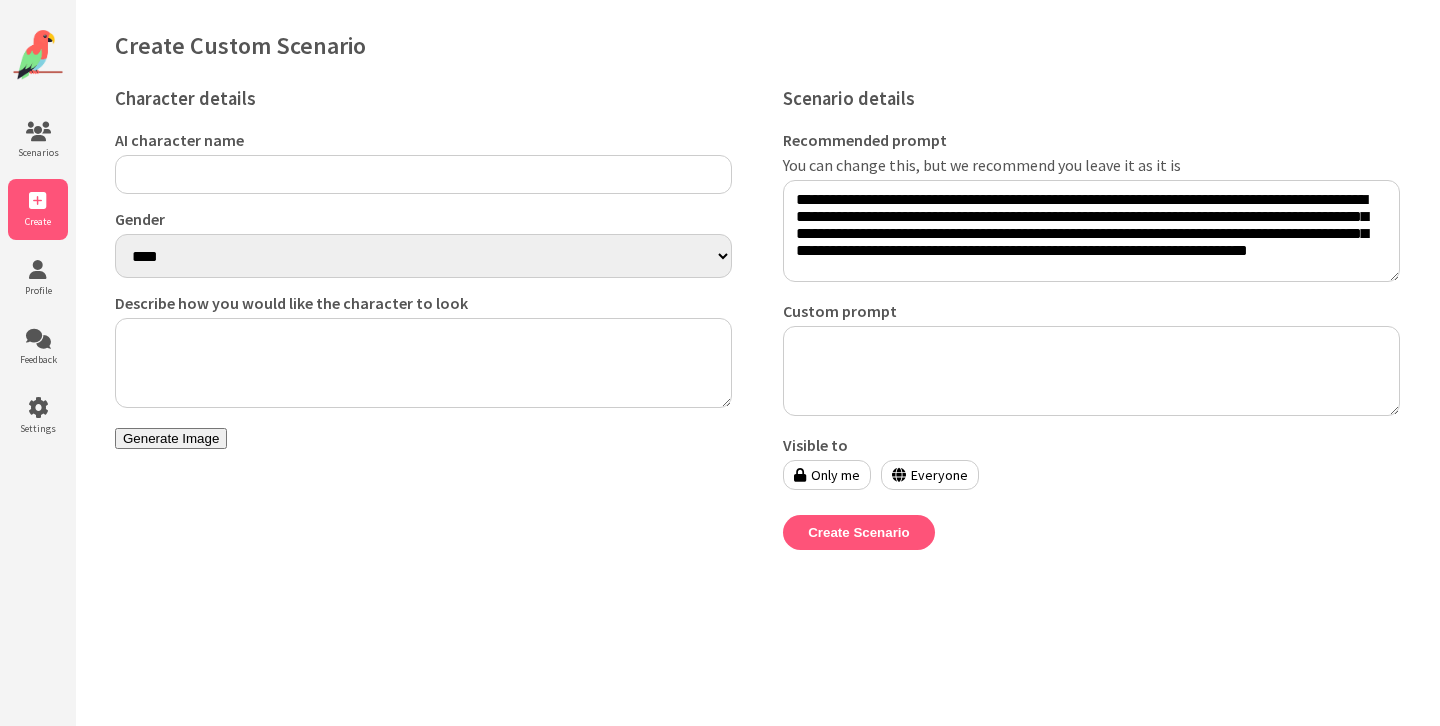 scroll, scrollTop: 0, scrollLeft: 0, axis: both 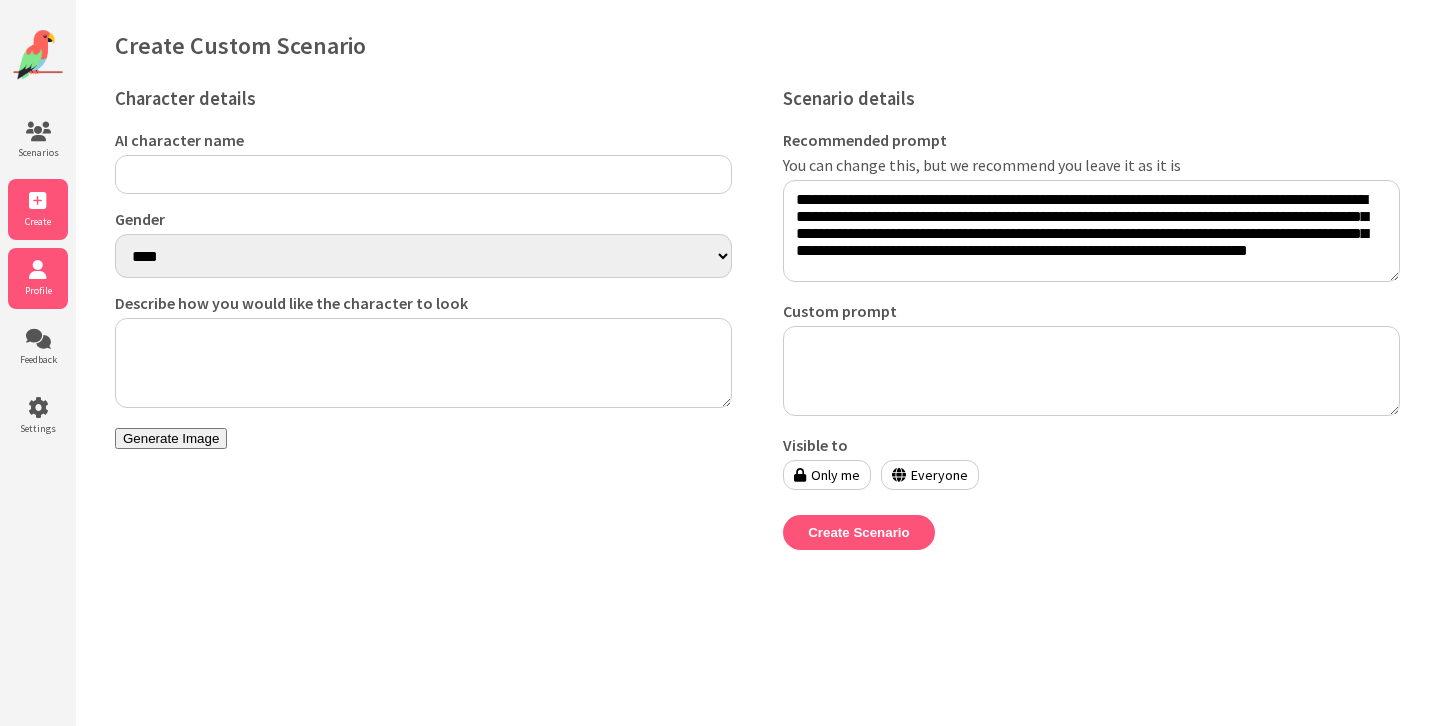click at bounding box center (38, 270) 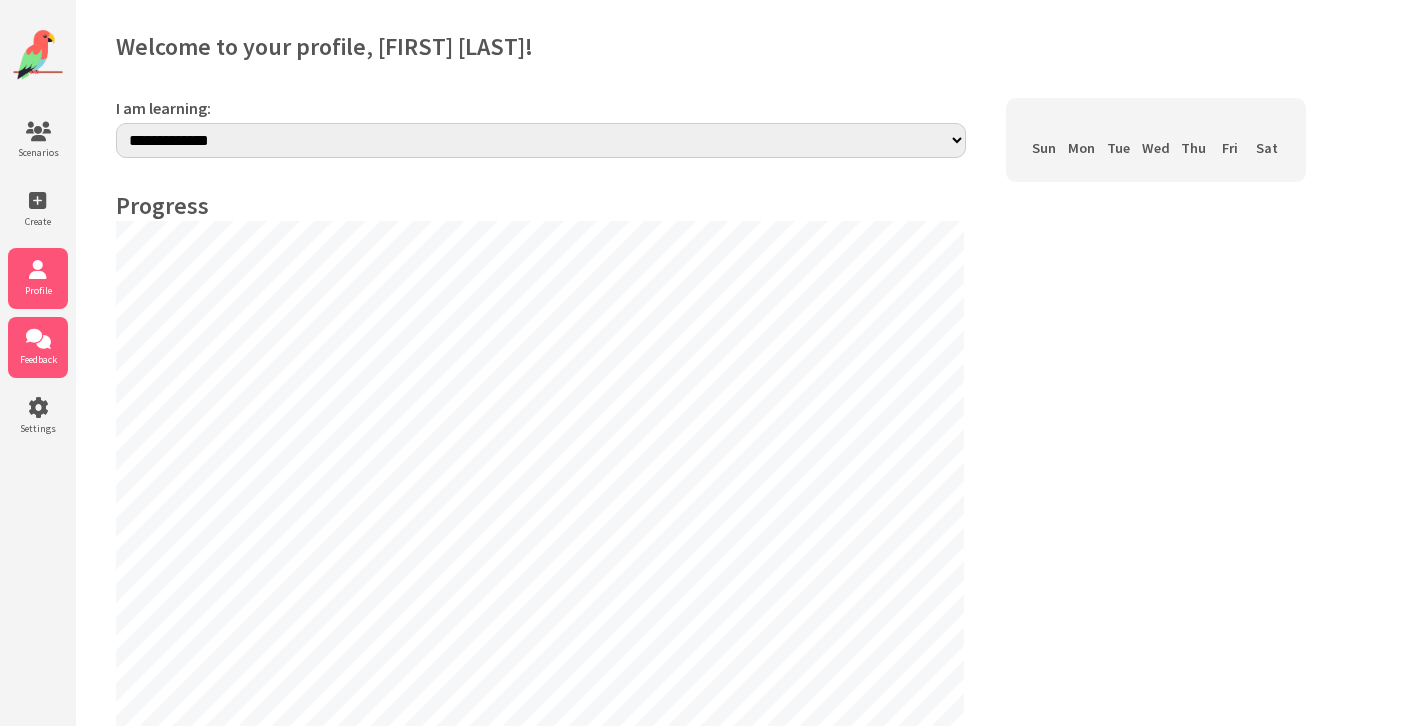 scroll, scrollTop: 0, scrollLeft: 0, axis: both 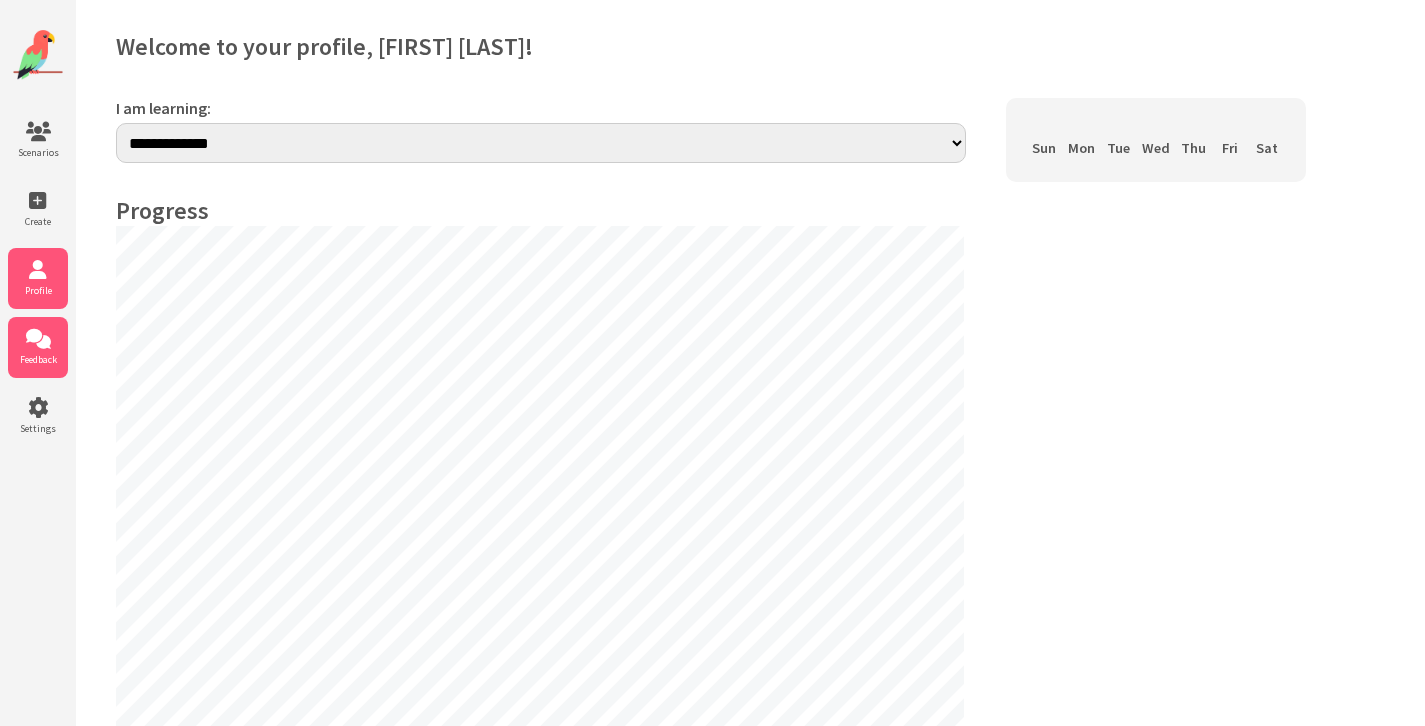 select on "**" 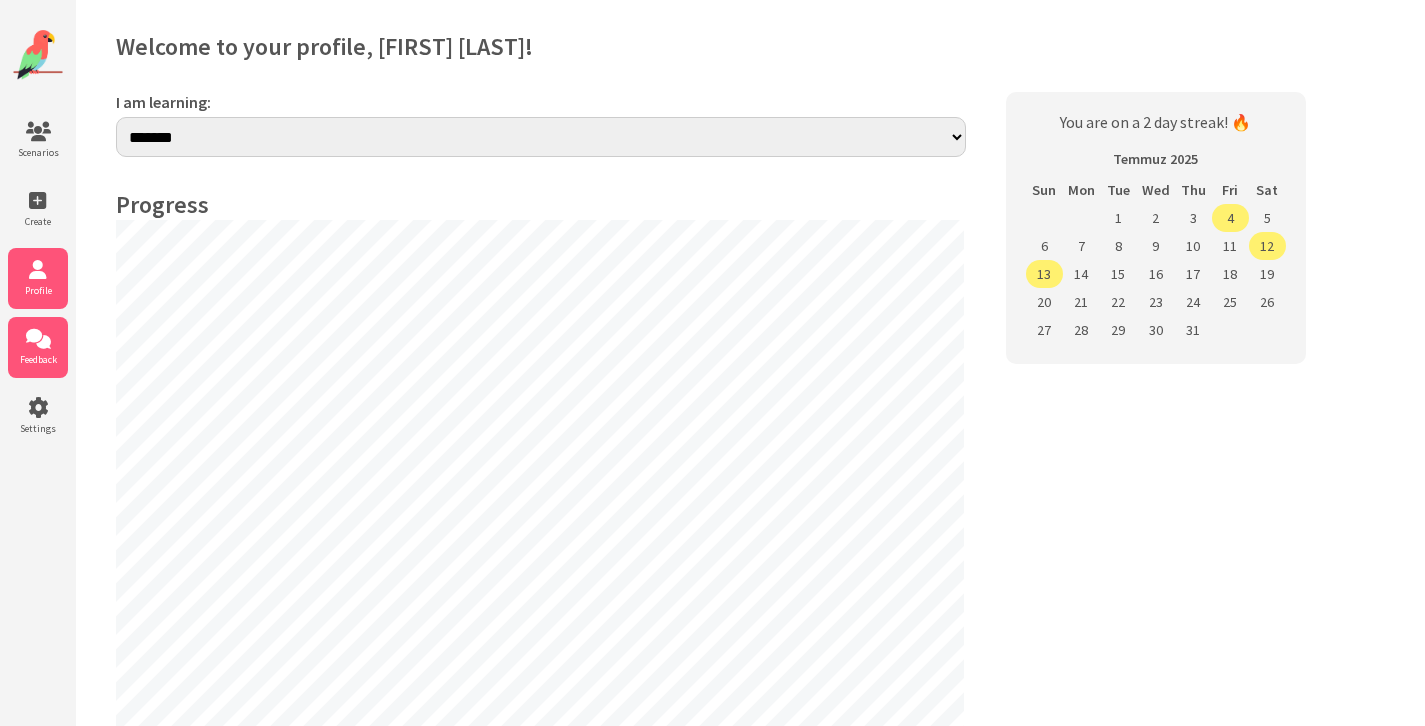 click on "Feedback" at bounding box center [38, 347] 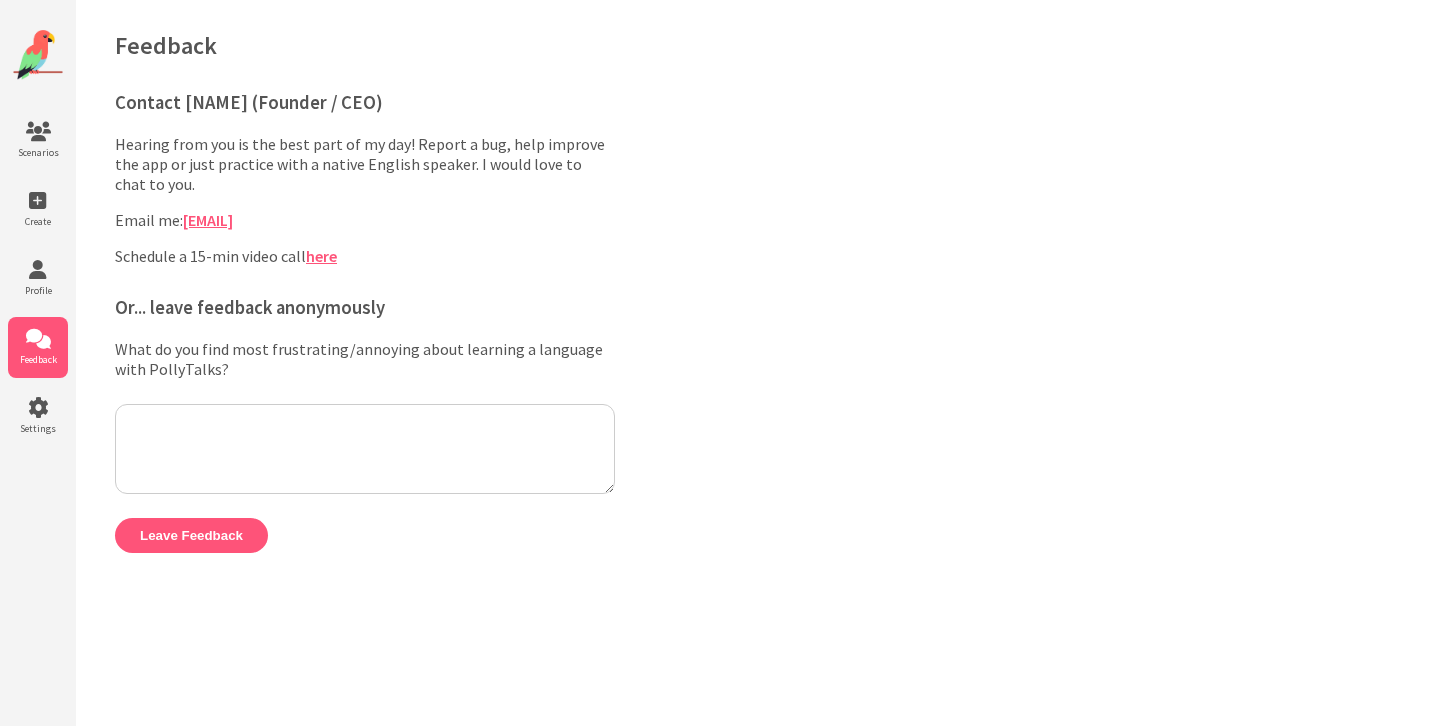 scroll, scrollTop: 0, scrollLeft: 0, axis: both 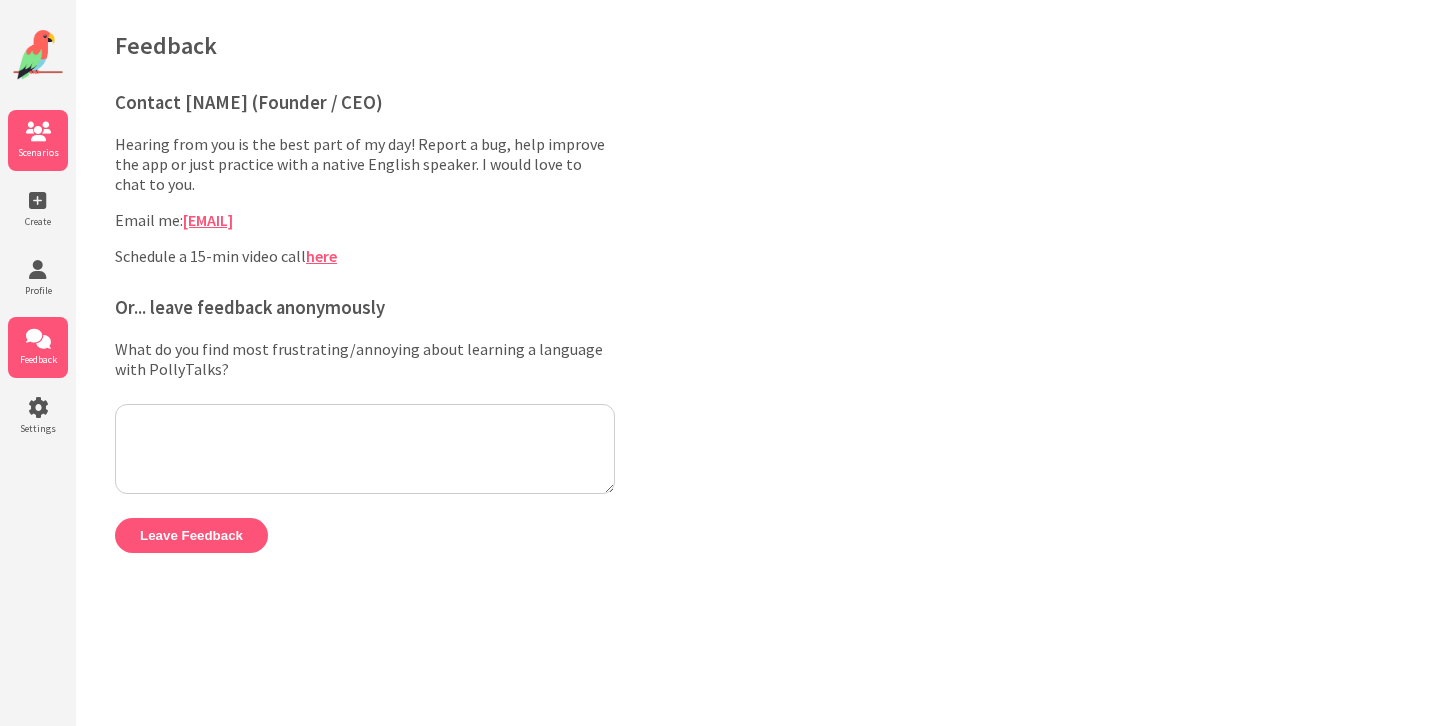 click on "Scenarios" at bounding box center [38, 152] 